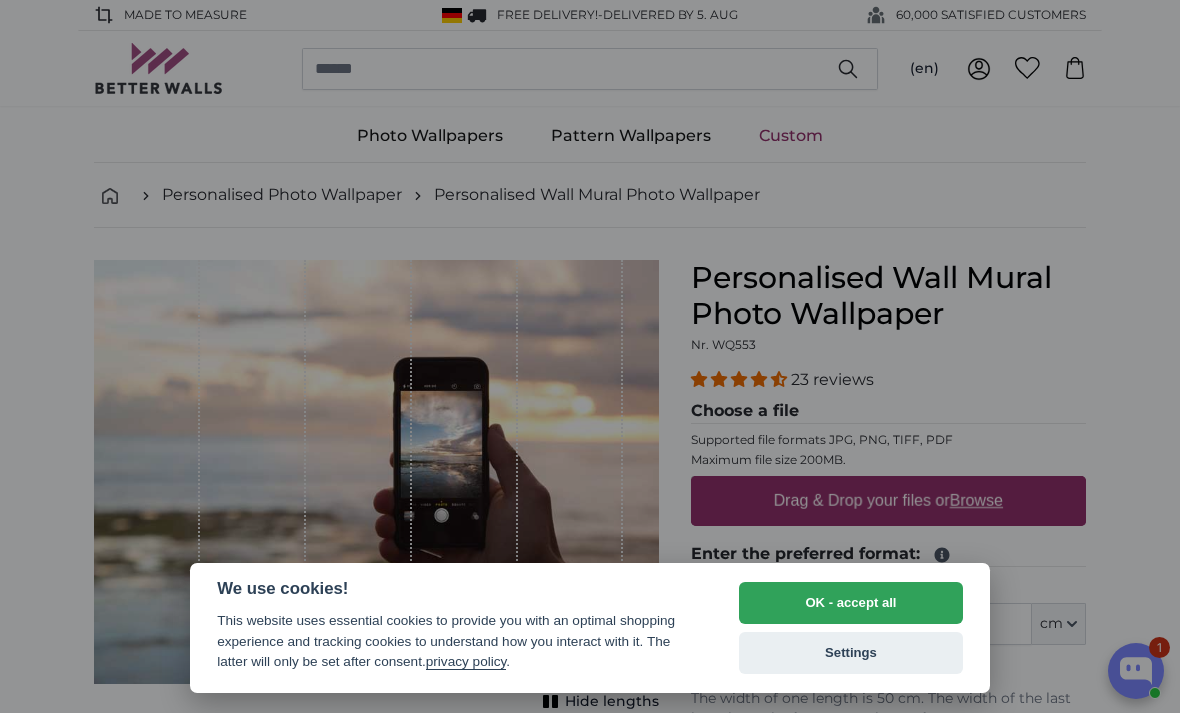 select on "**" 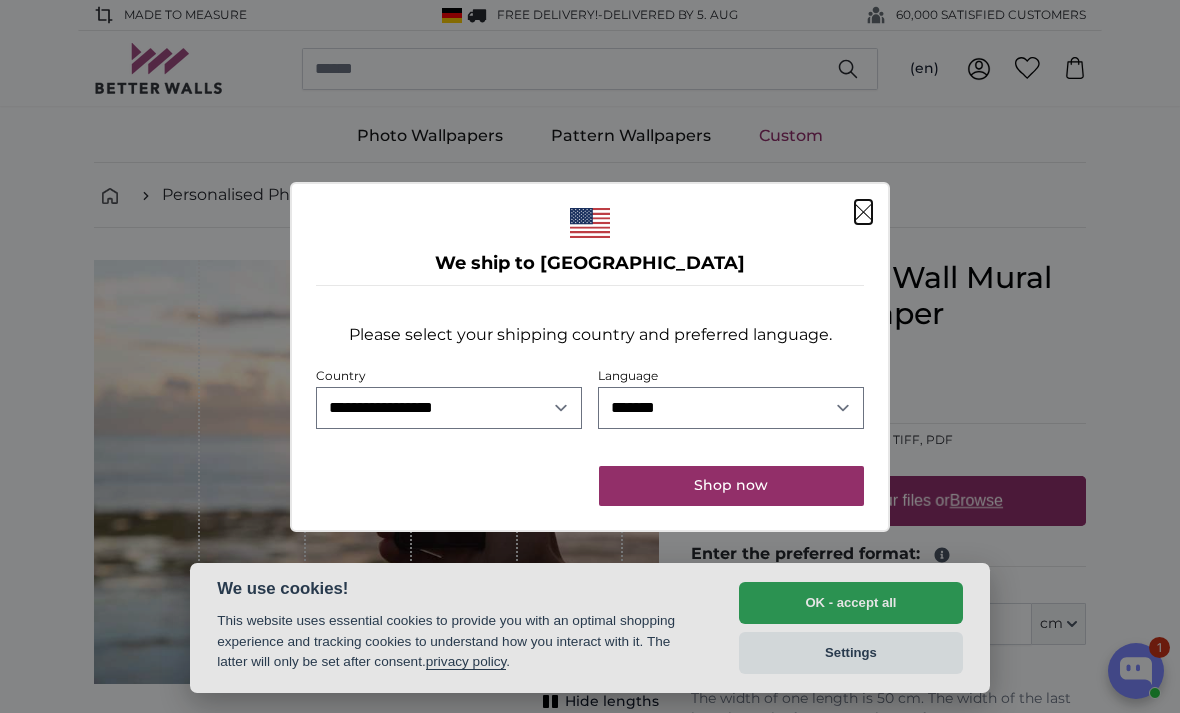 scroll, scrollTop: 0, scrollLeft: 0, axis: both 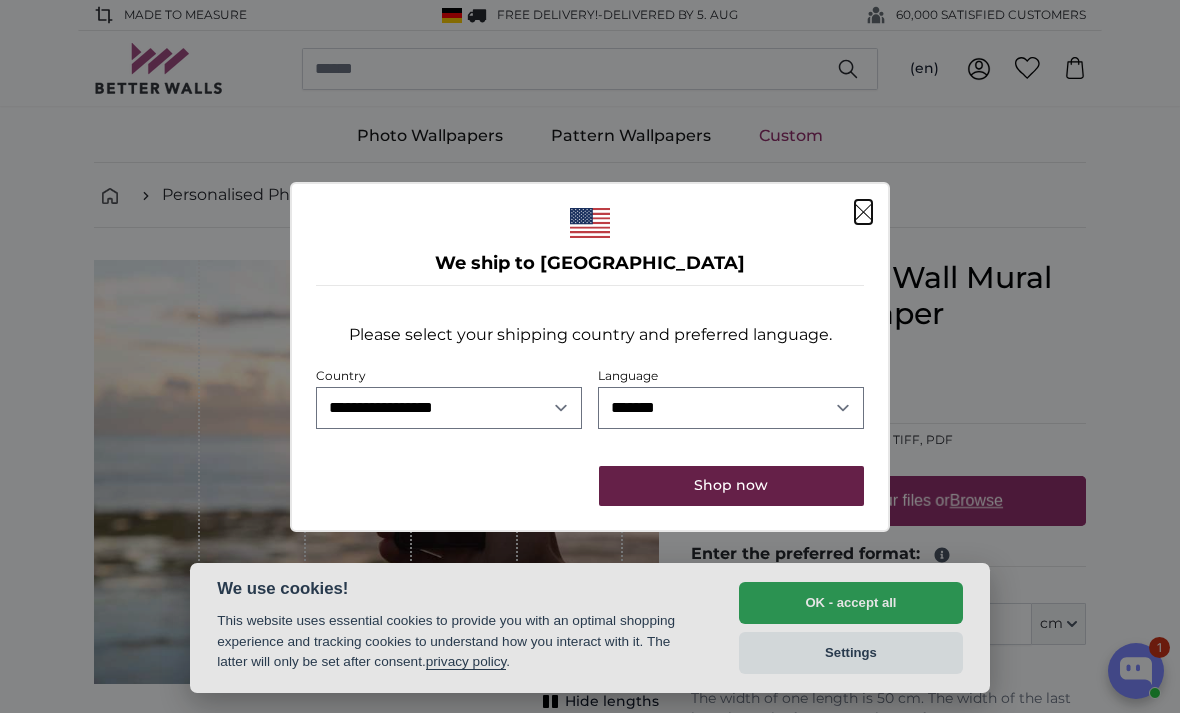 click on "Shop now" at bounding box center (731, 486) 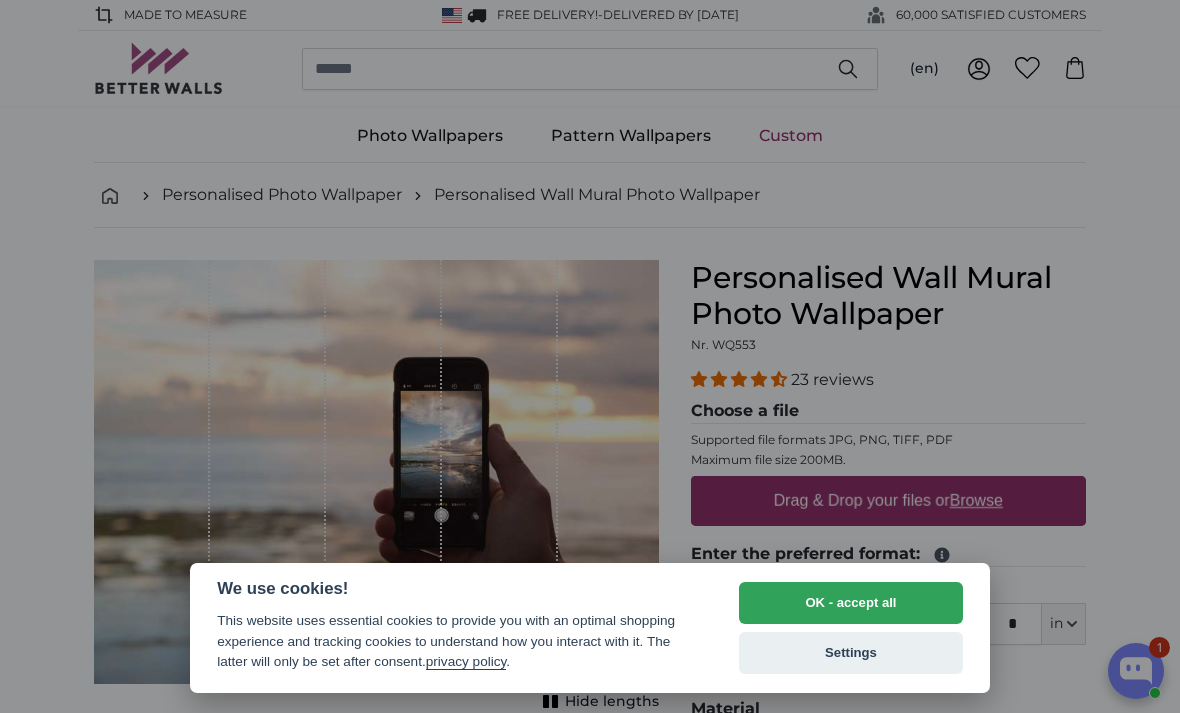scroll, scrollTop: 0, scrollLeft: 0, axis: both 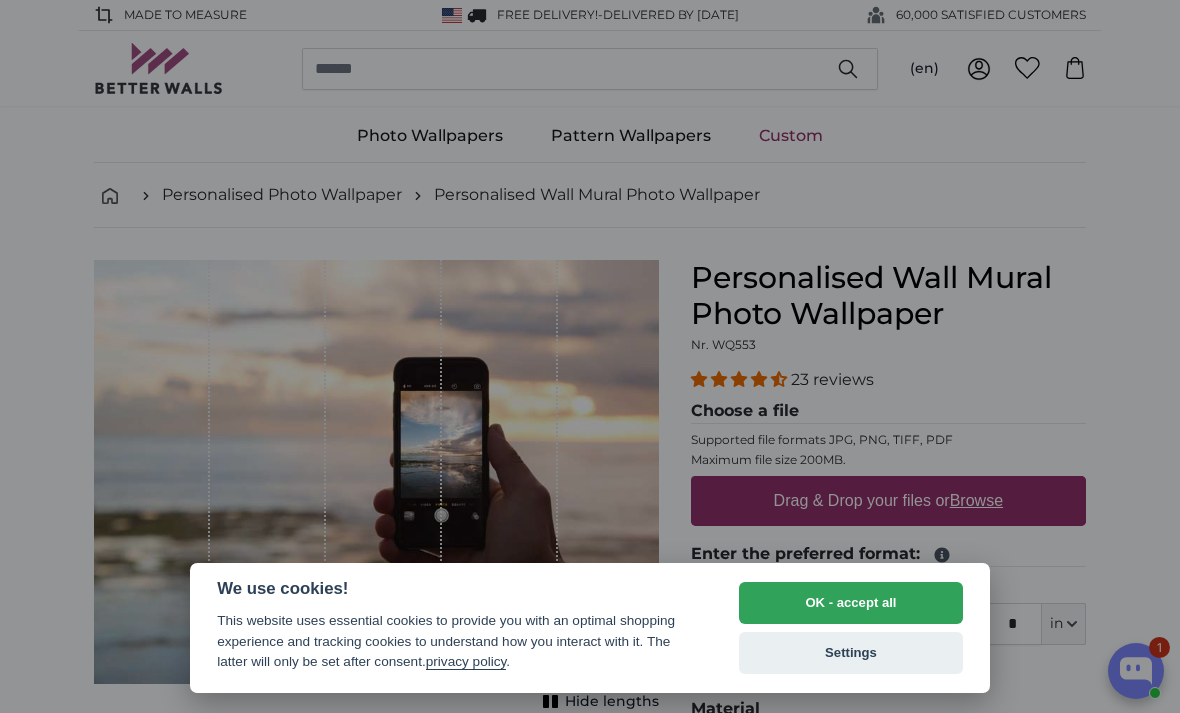 click at bounding box center [590, 356] 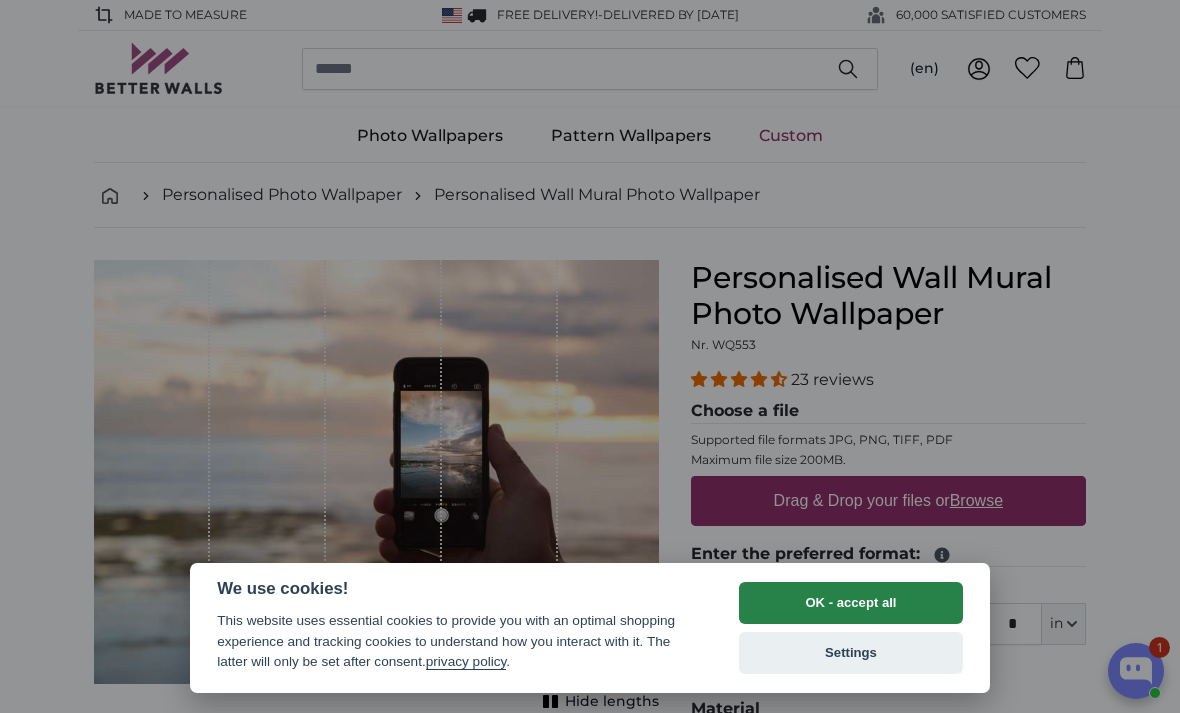 click on "OK - accept all" at bounding box center [851, 603] 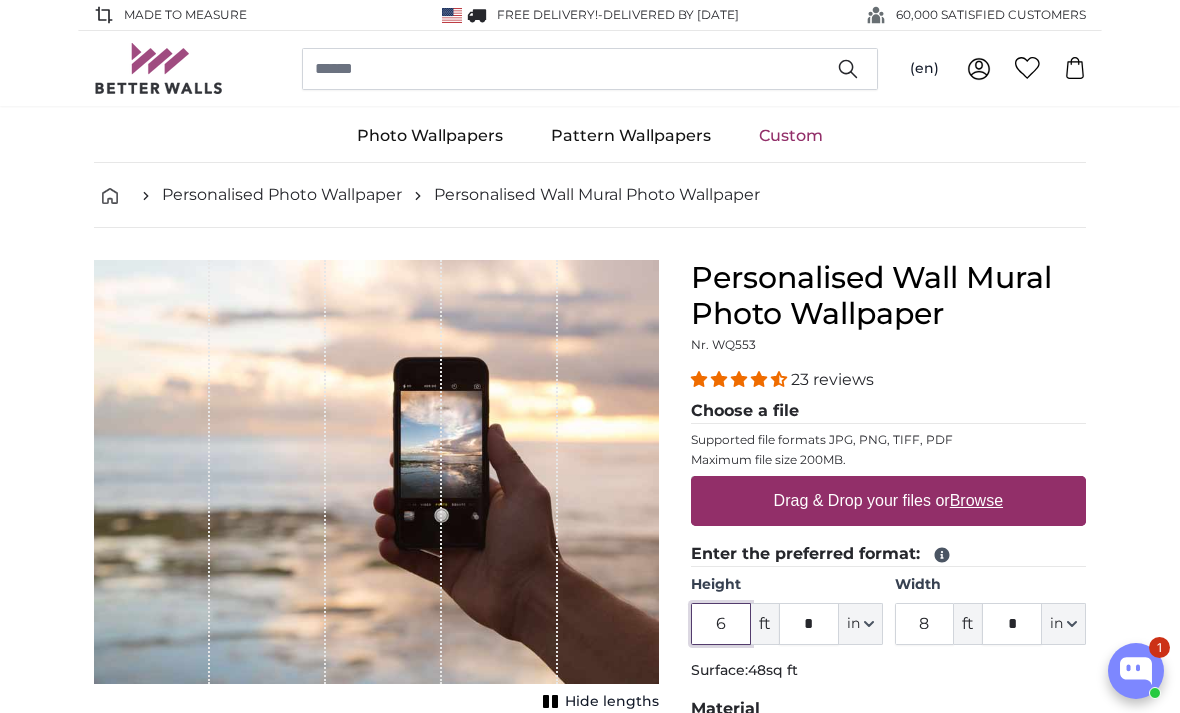 scroll, scrollTop: 232, scrollLeft: 0, axis: vertical 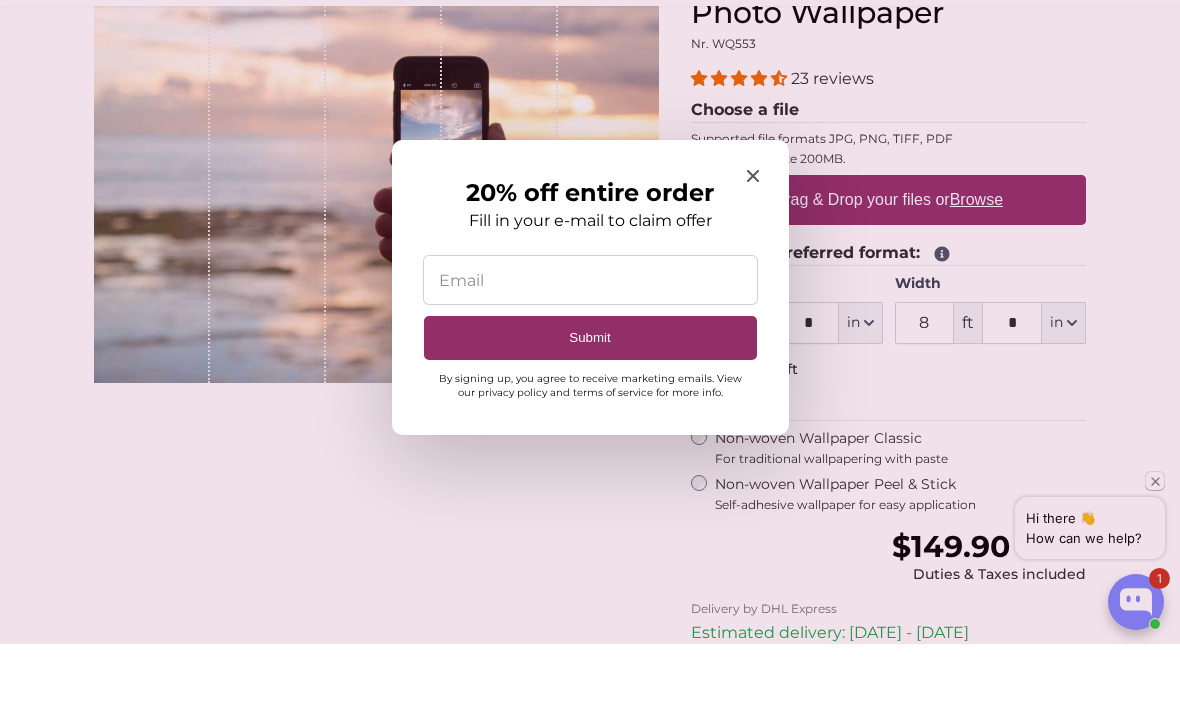 click at bounding box center [753, 245] 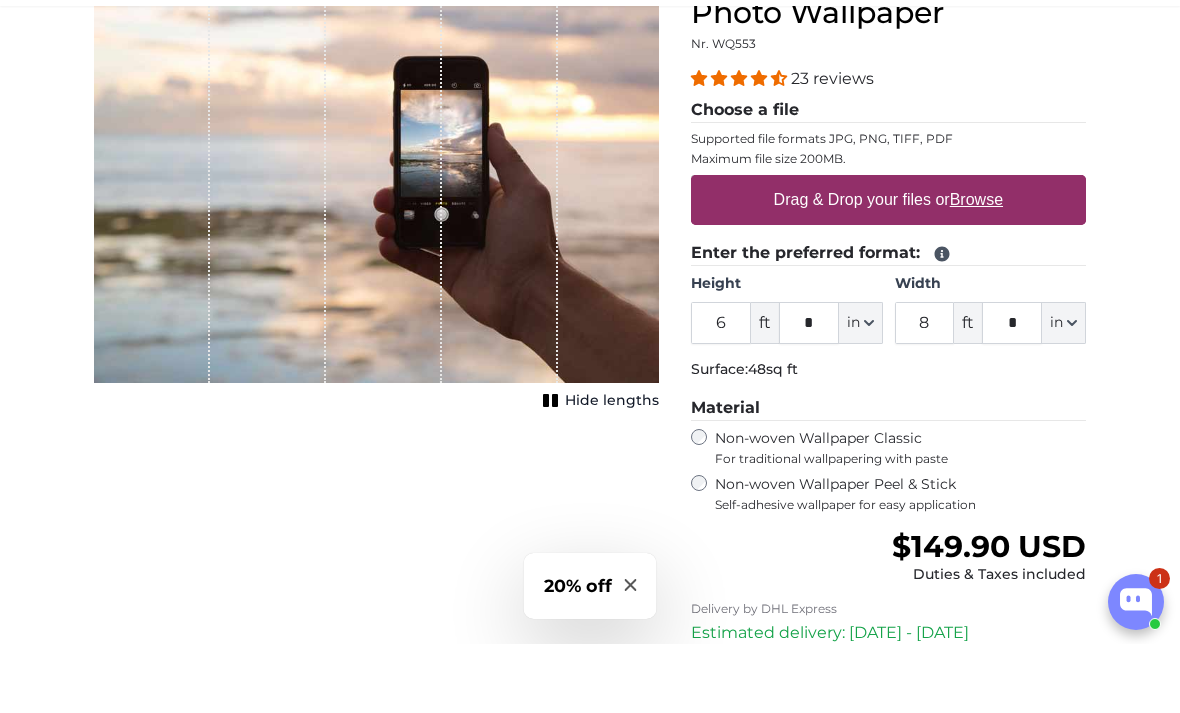 scroll, scrollTop: 302, scrollLeft: 0, axis: vertical 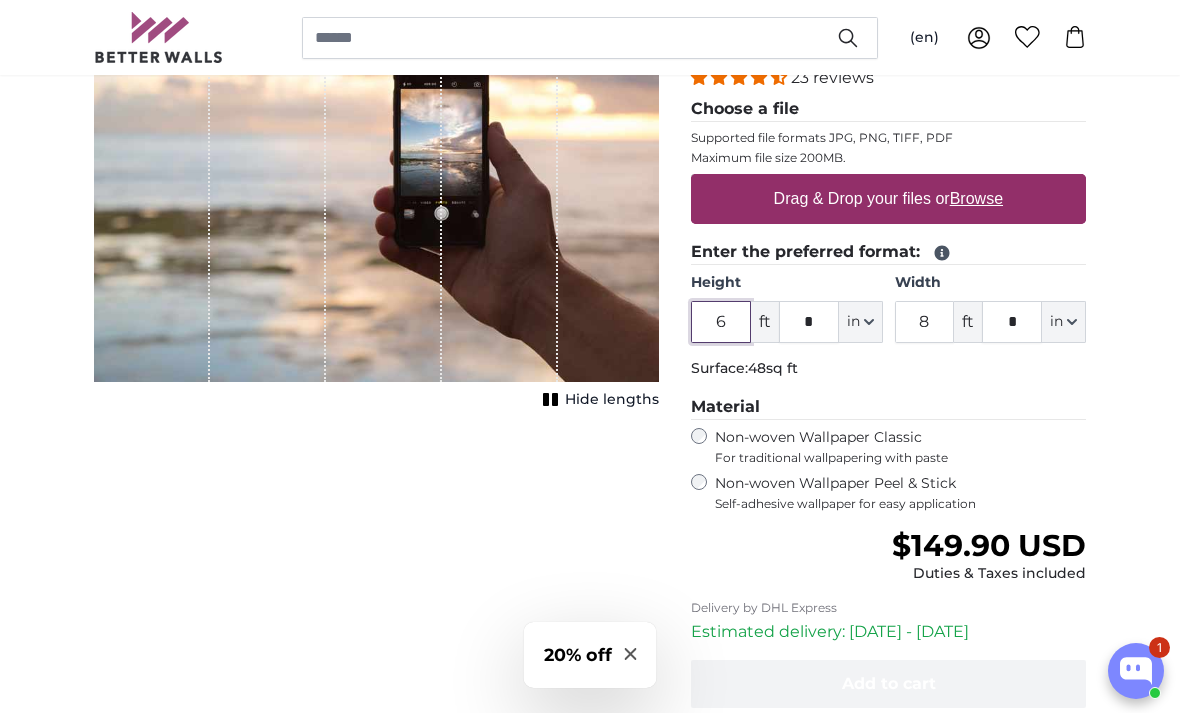 click on "6" at bounding box center (721, 322) 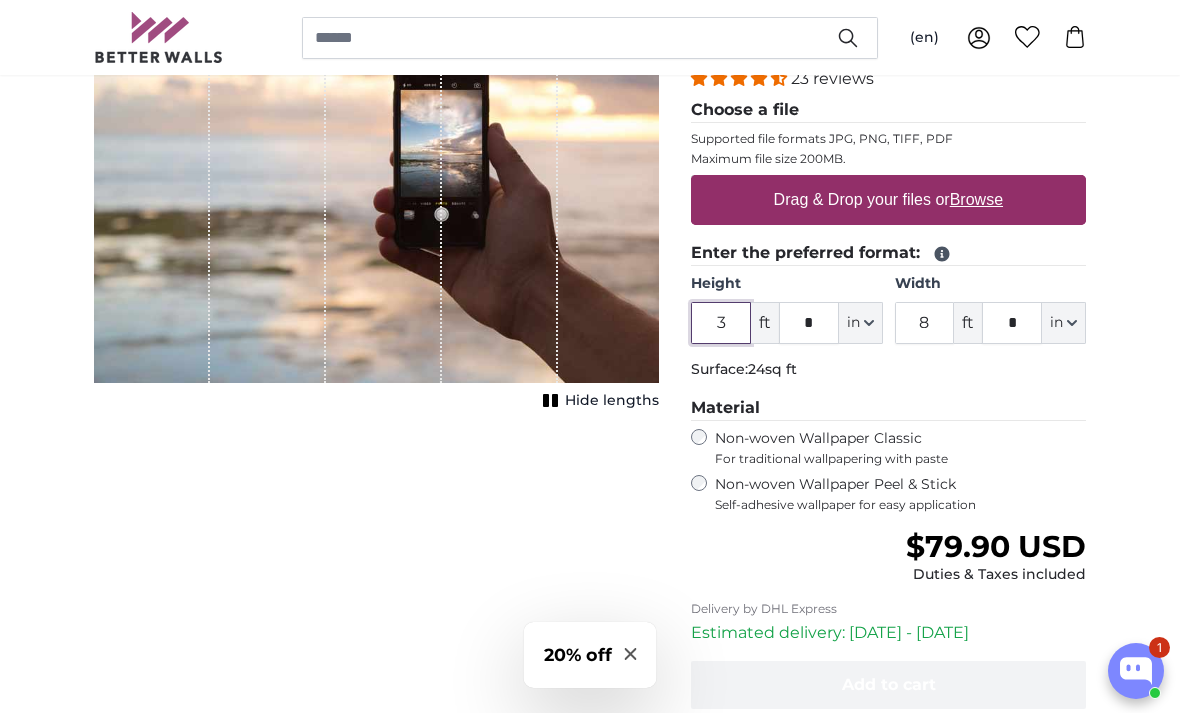 type on "3" 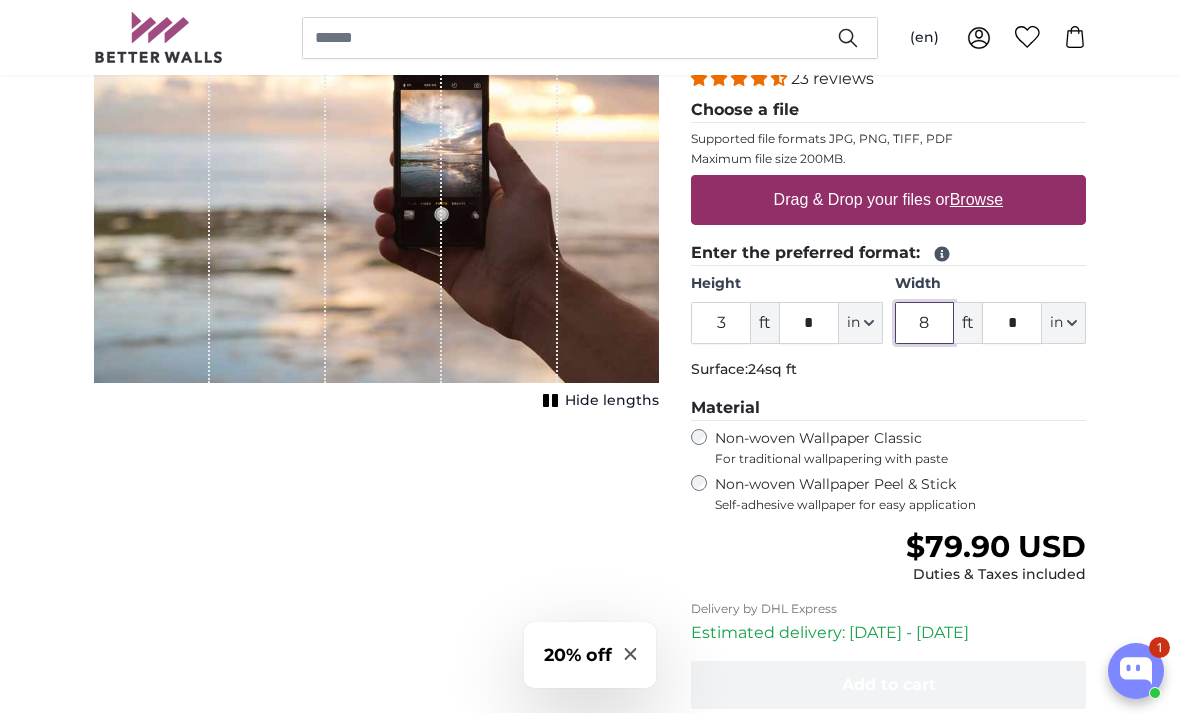 click on "8" at bounding box center (925, 323) 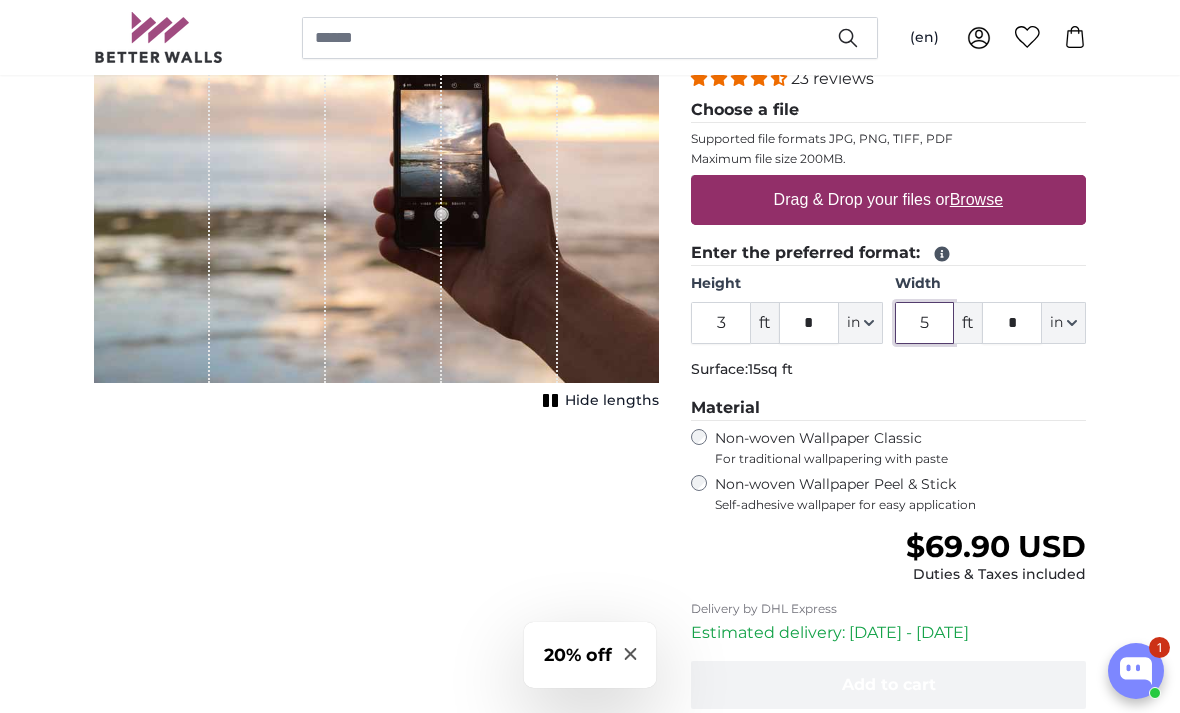scroll, scrollTop: 301, scrollLeft: 0, axis: vertical 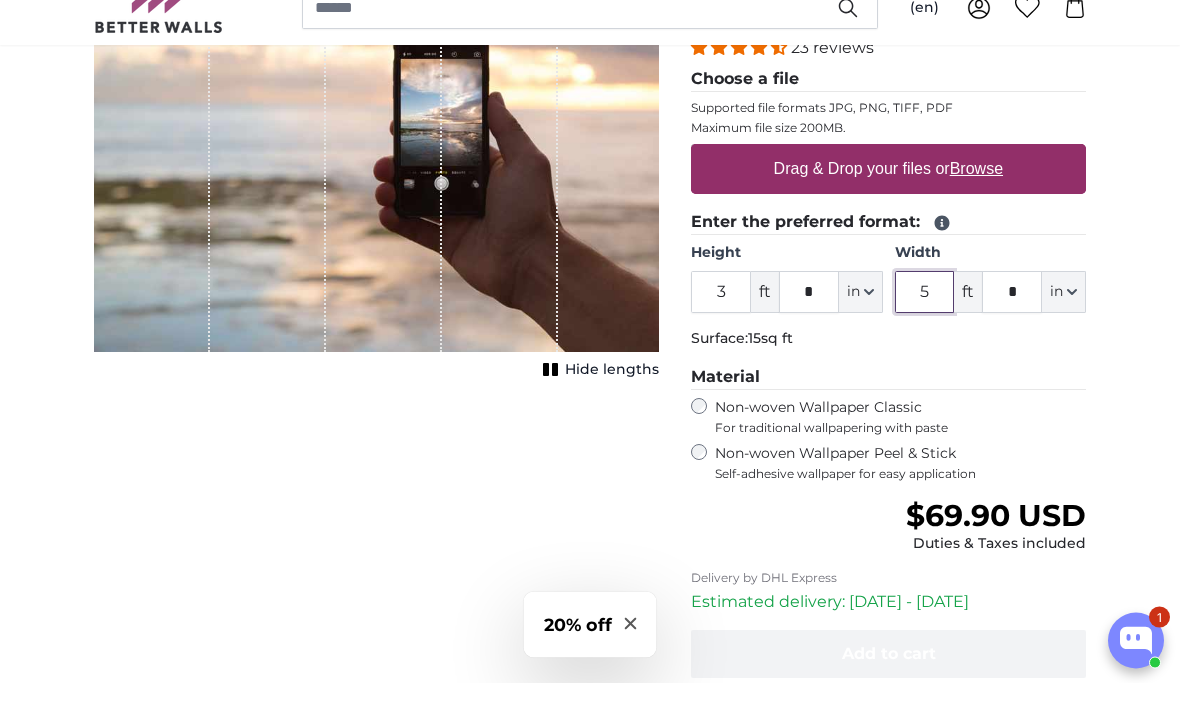 type on "5" 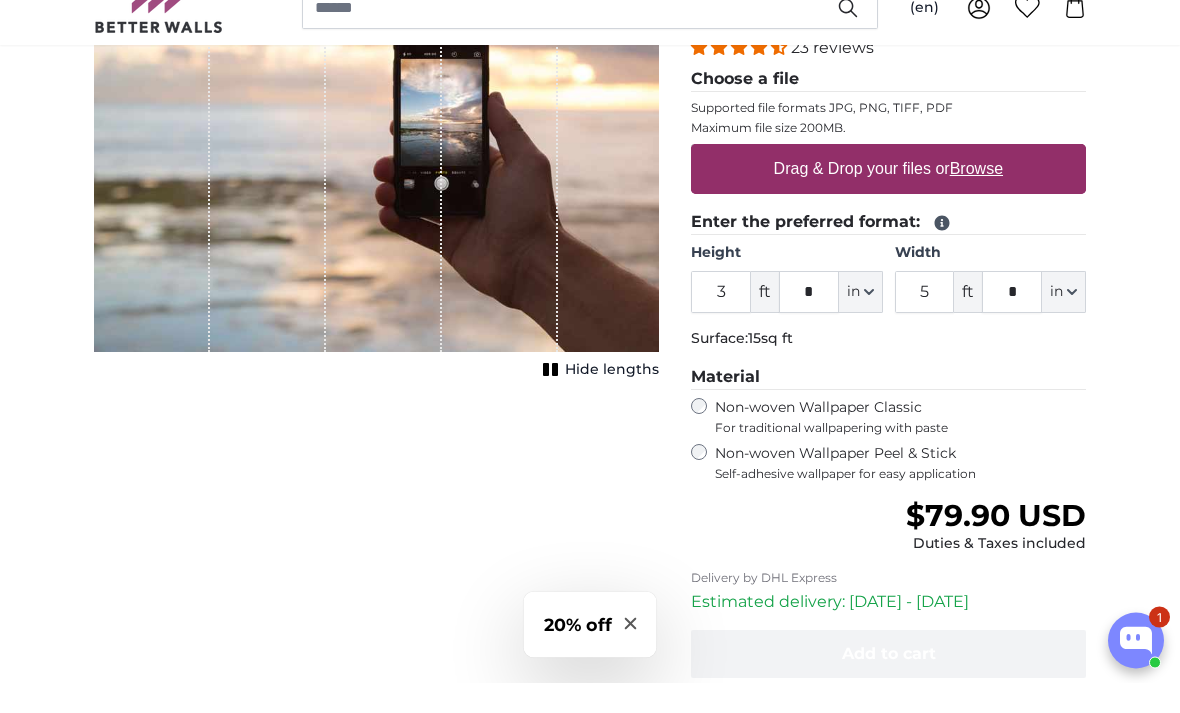scroll, scrollTop: 332, scrollLeft: 0, axis: vertical 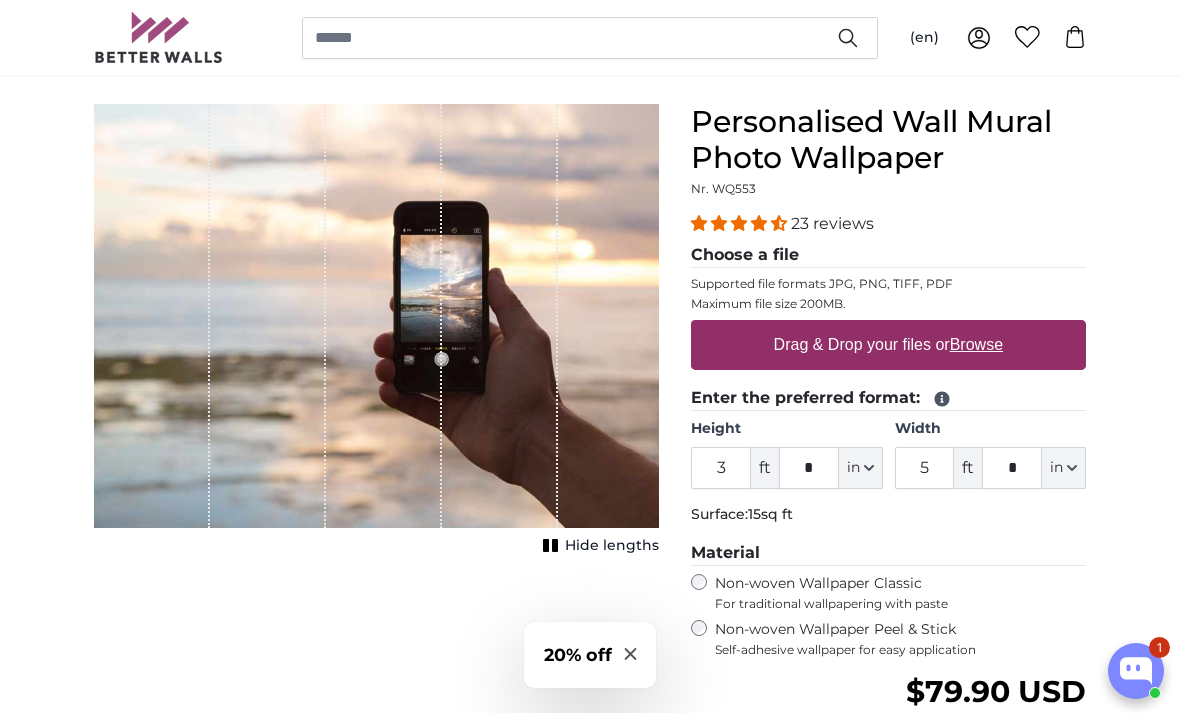 click on "Drag & Drop your files or  Browse" at bounding box center [888, 345] 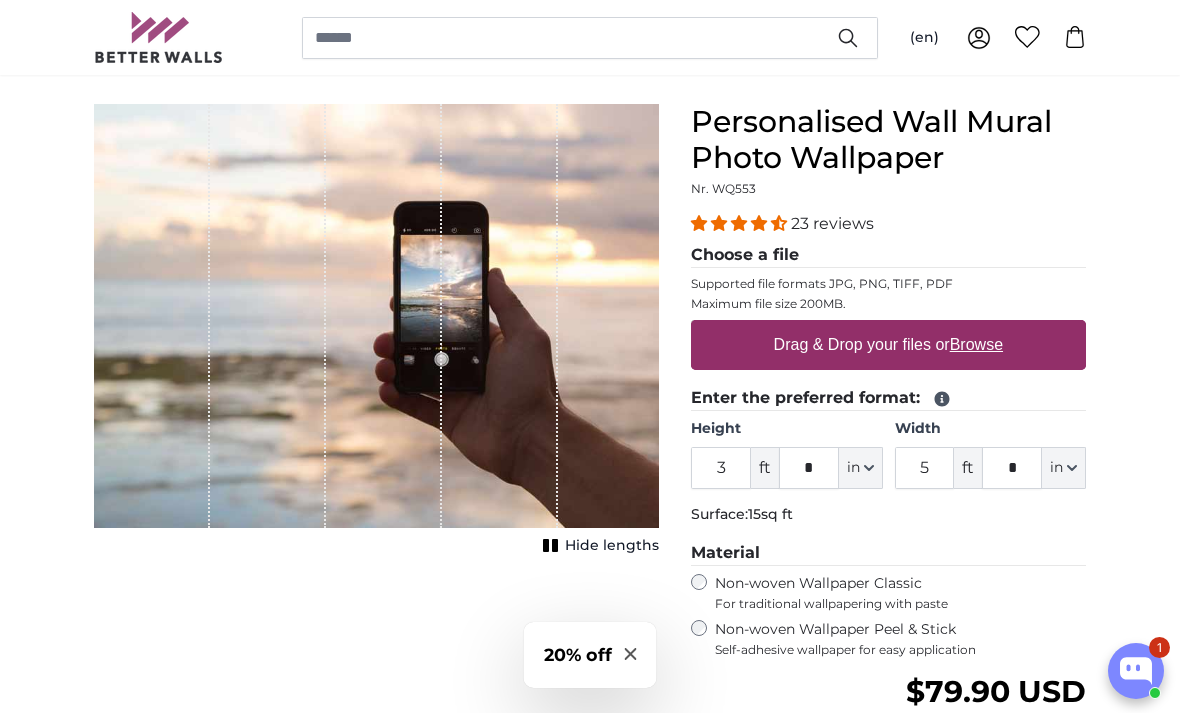 type on "**********" 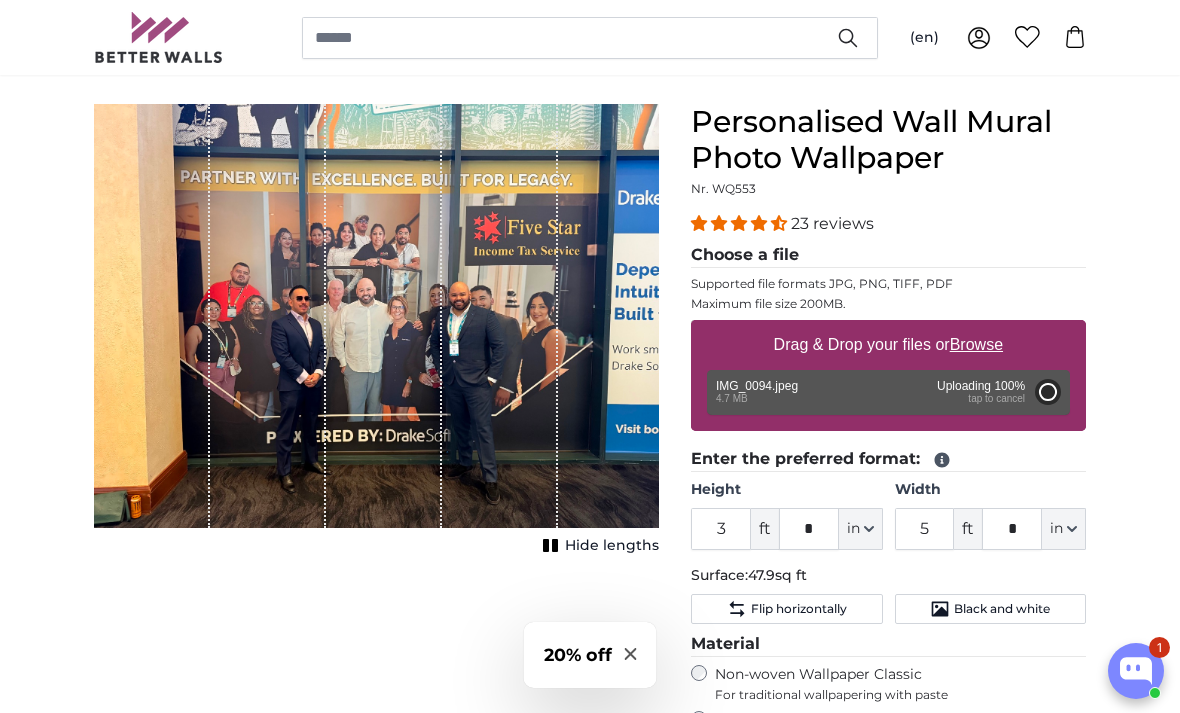 type on "6" 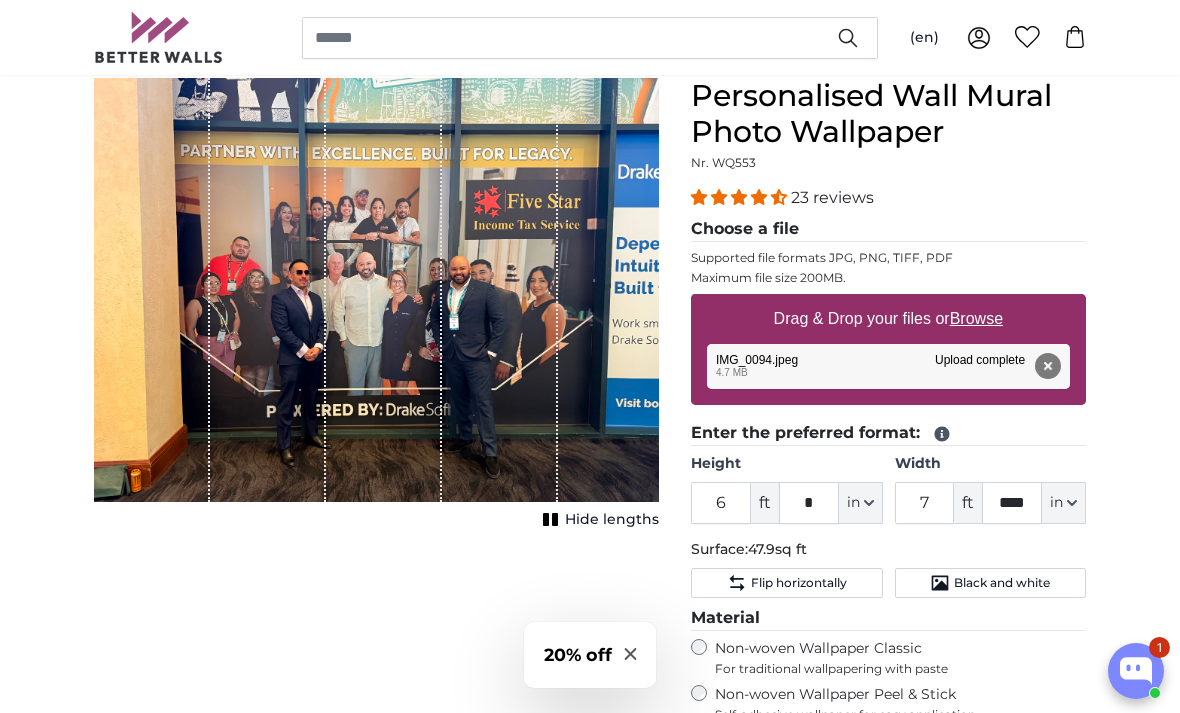 scroll, scrollTop: 180, scrollLeft: 0, axis: vertical 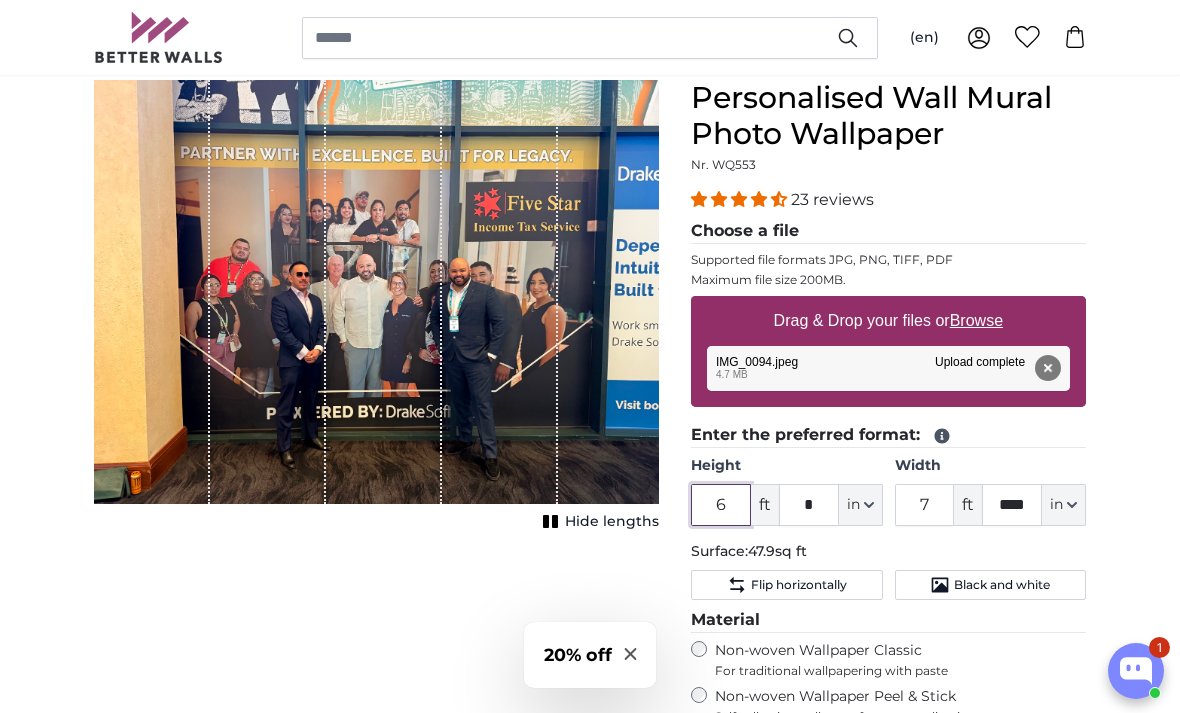 click on "6" at bounding box center (721, 505) 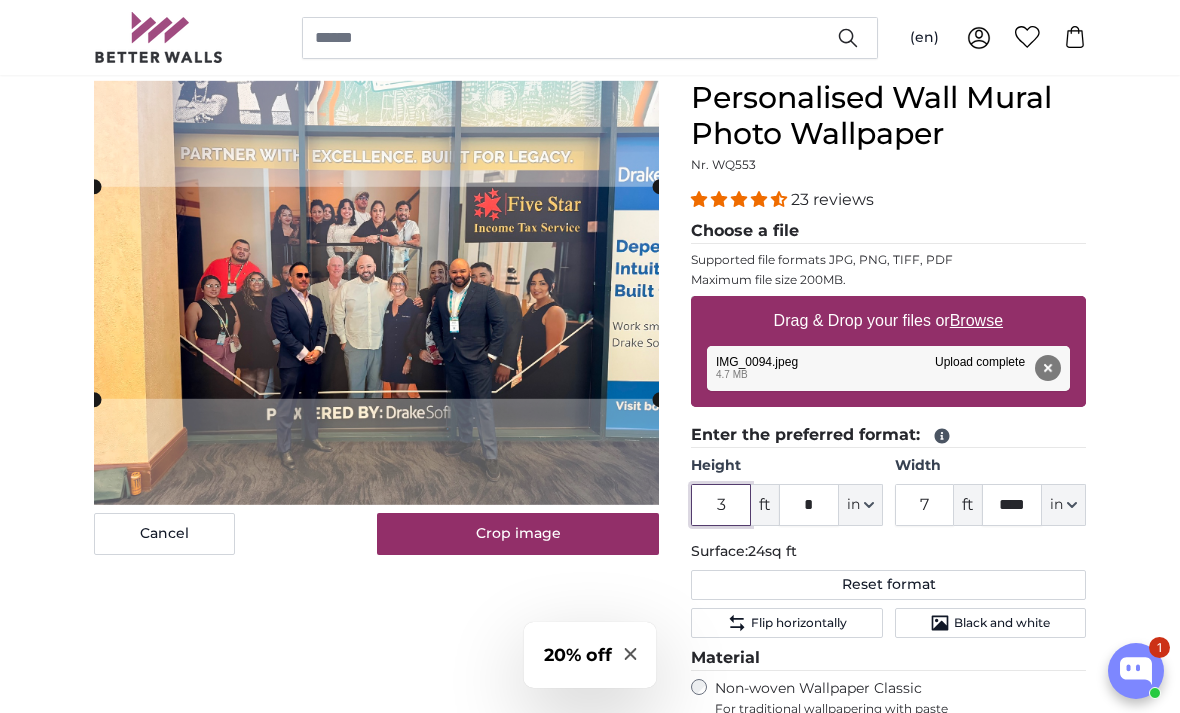 type on "3" 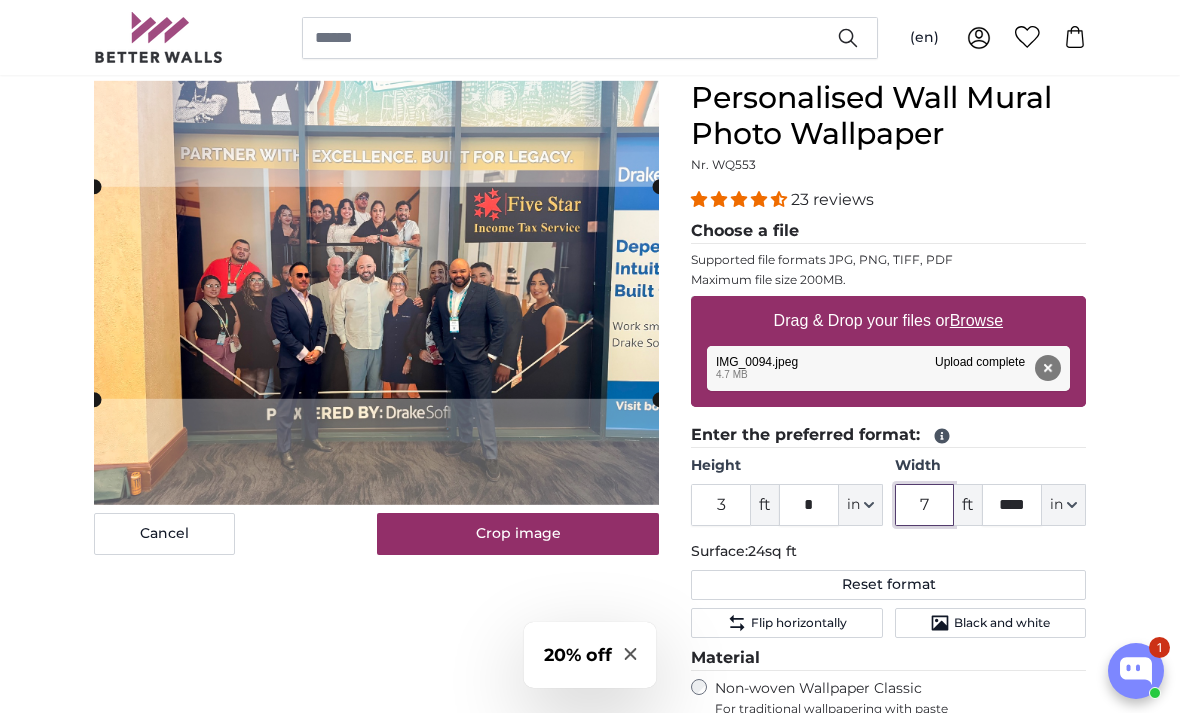 click on "7" at bounding box center (925, 505) 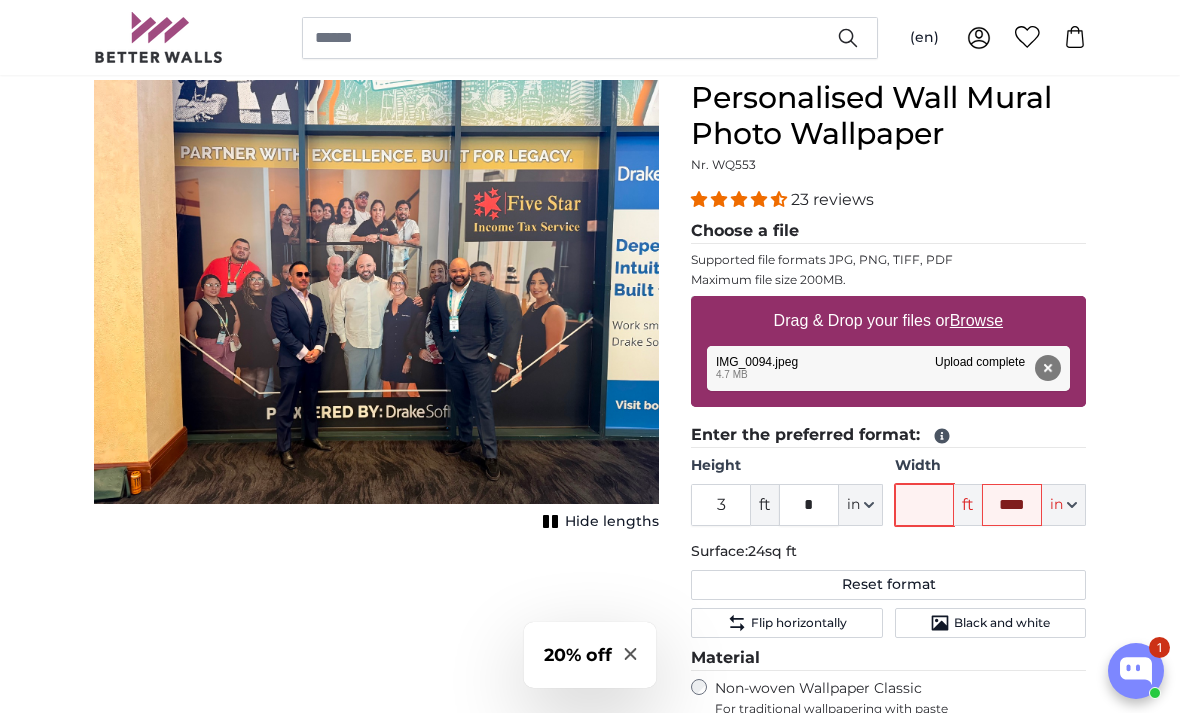 type on "5" 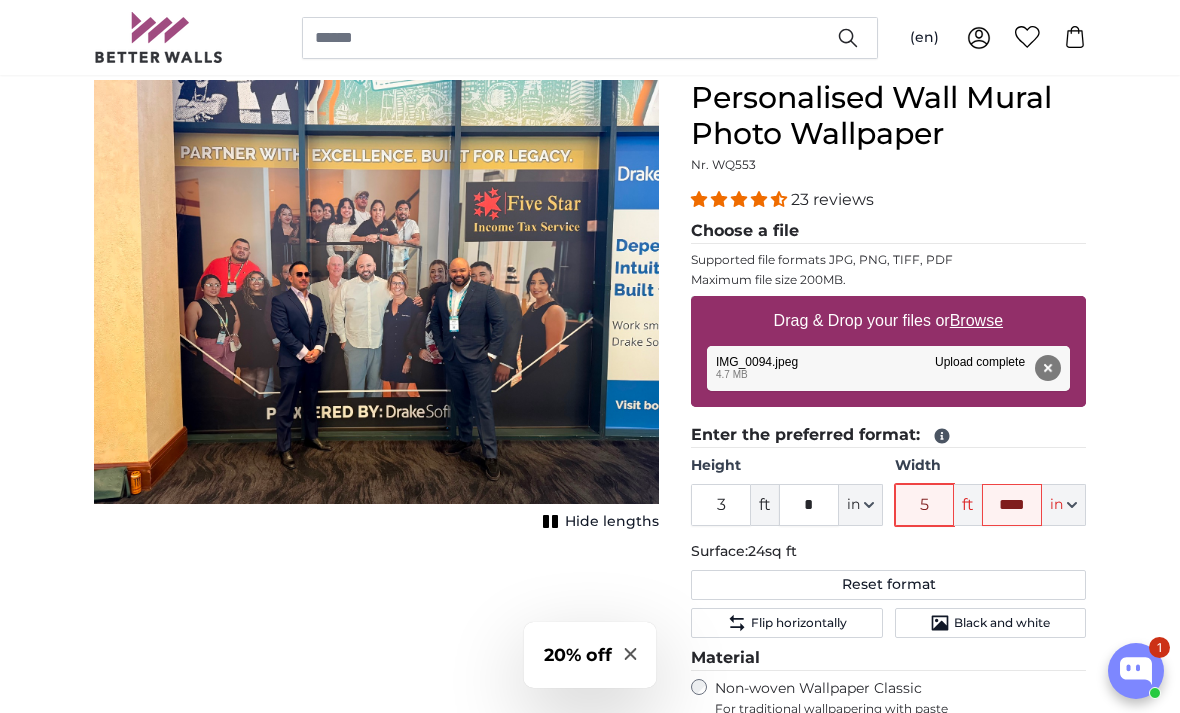 type 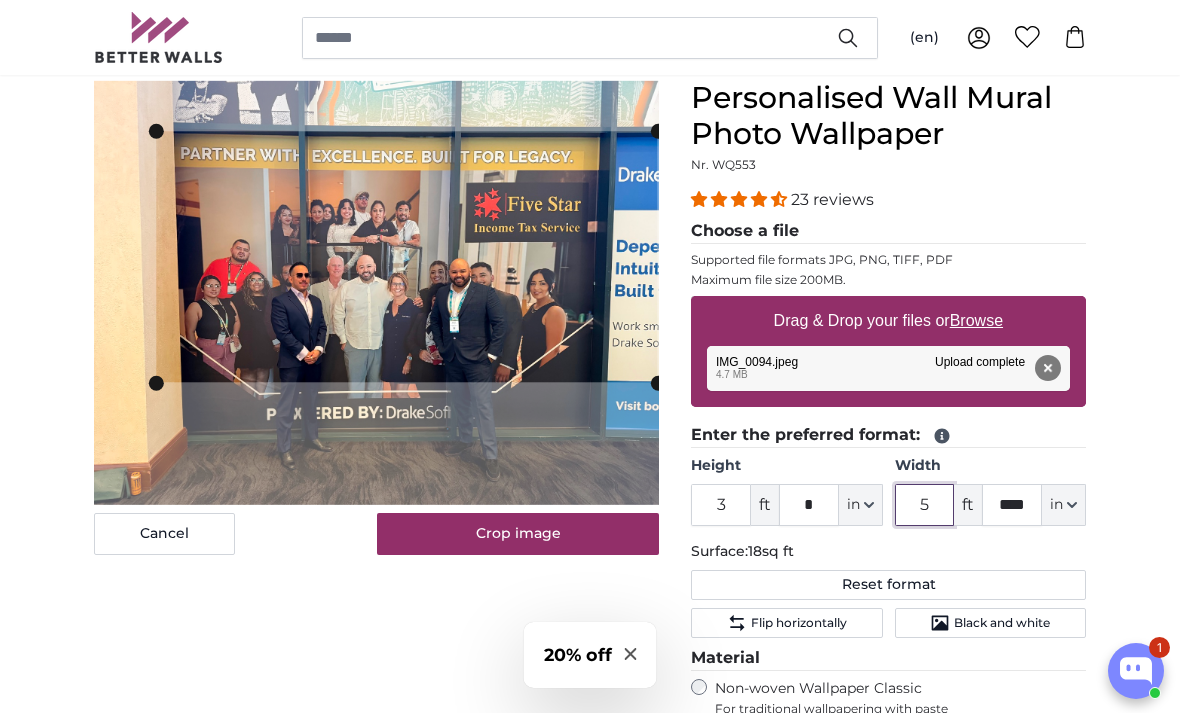 click 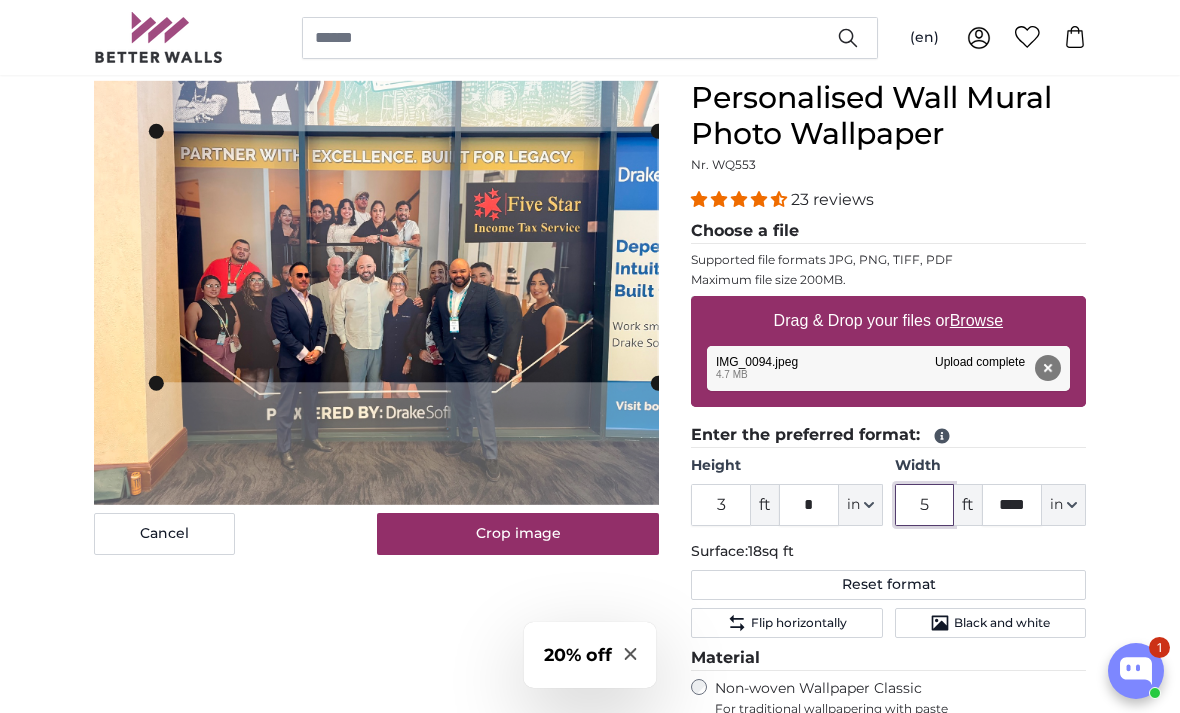 type on "5" 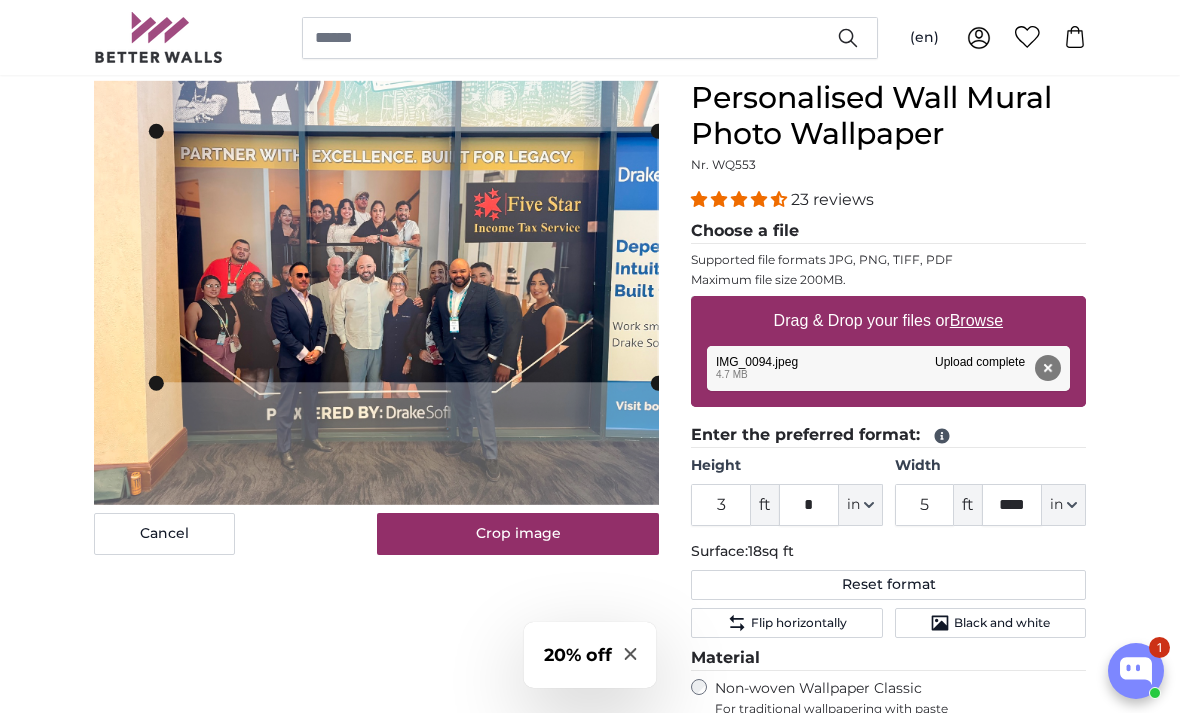 click on "Cancel
Crop image
Hide lengths" at bounding box center (376, 593) 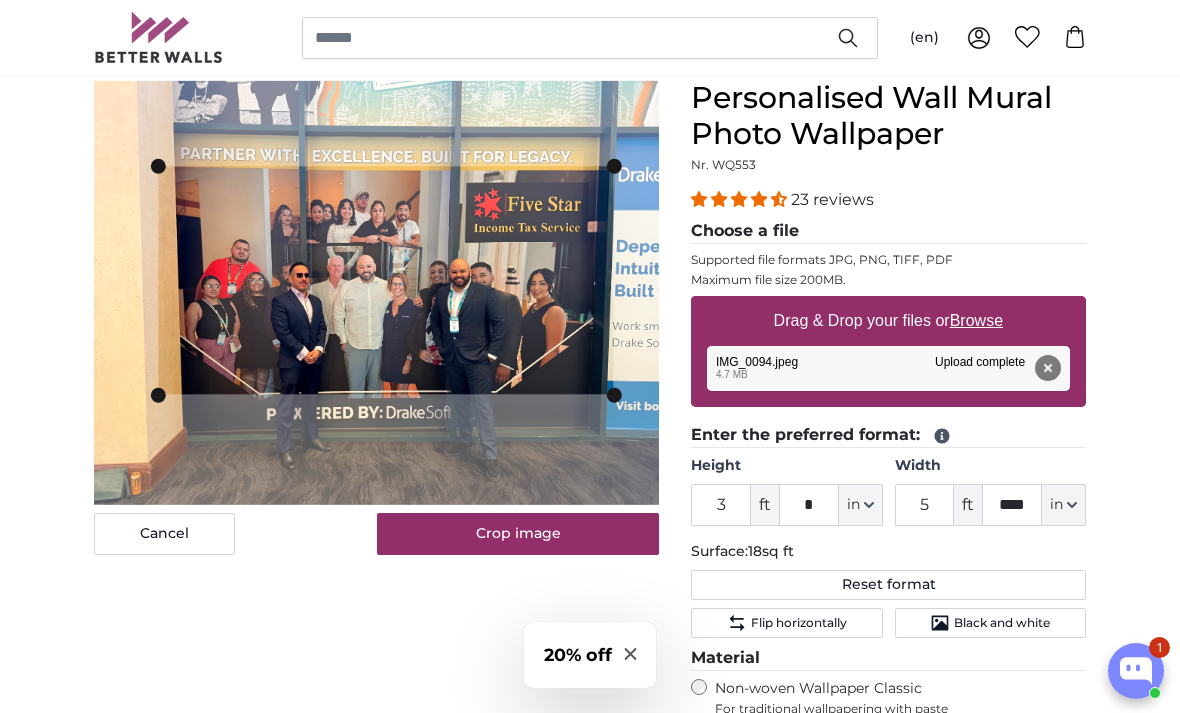 click 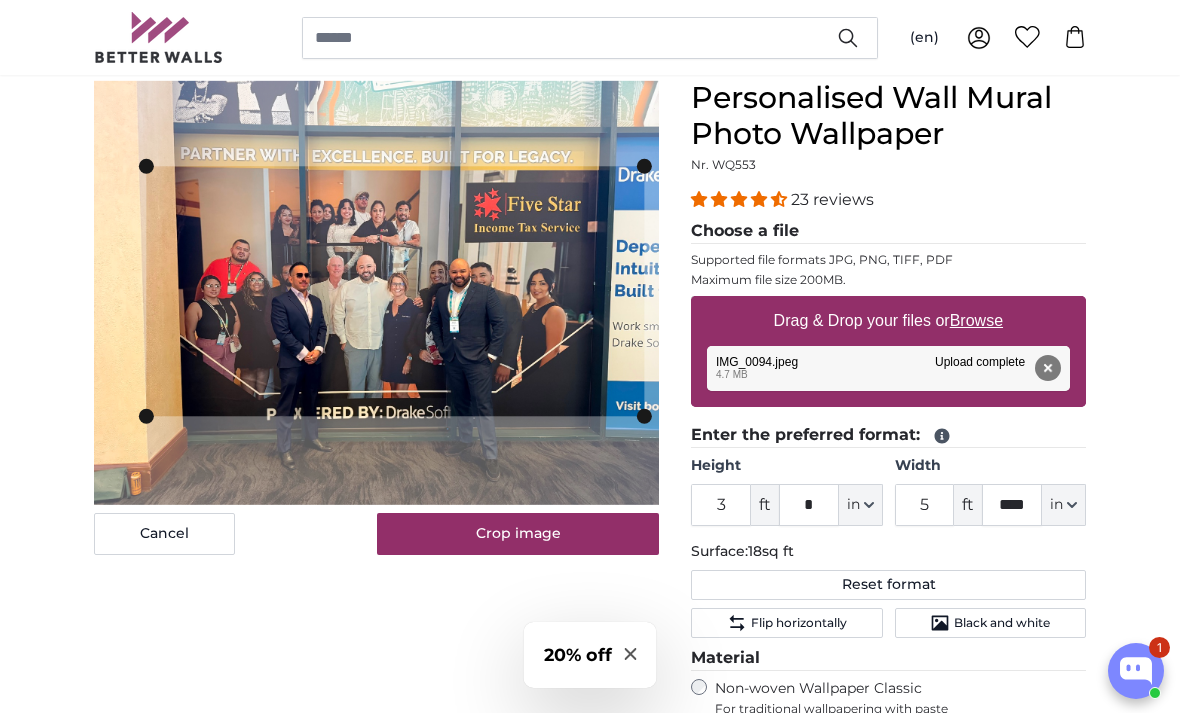 click 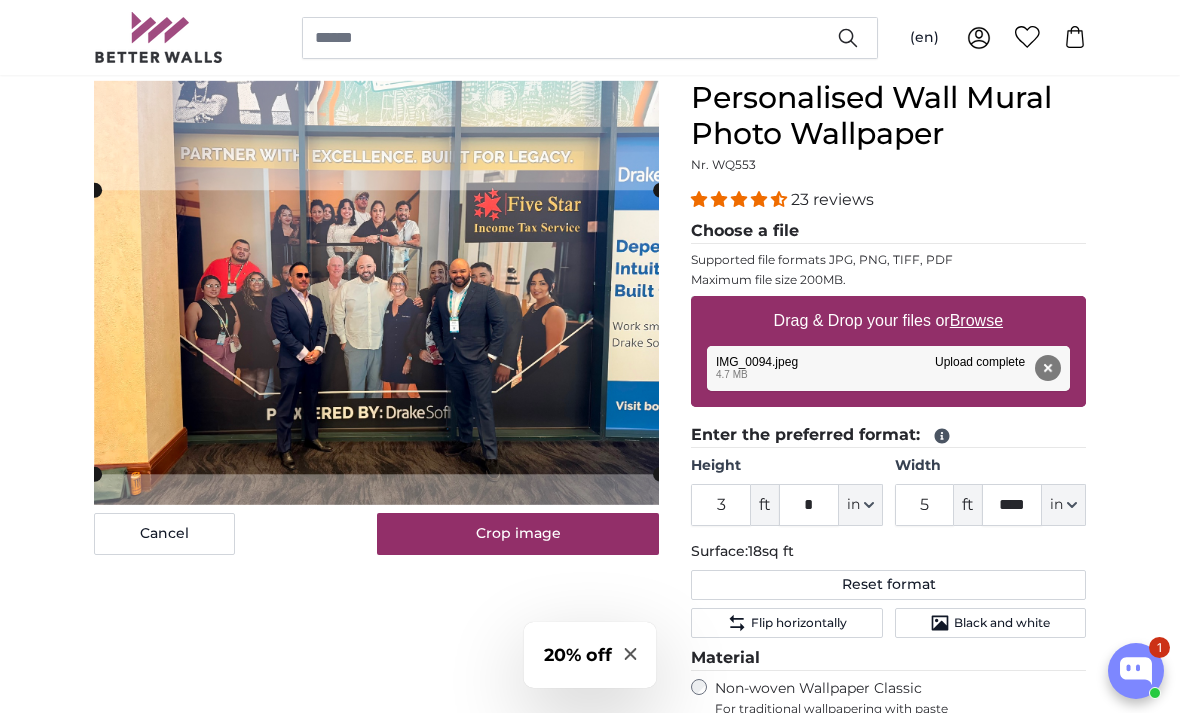 click 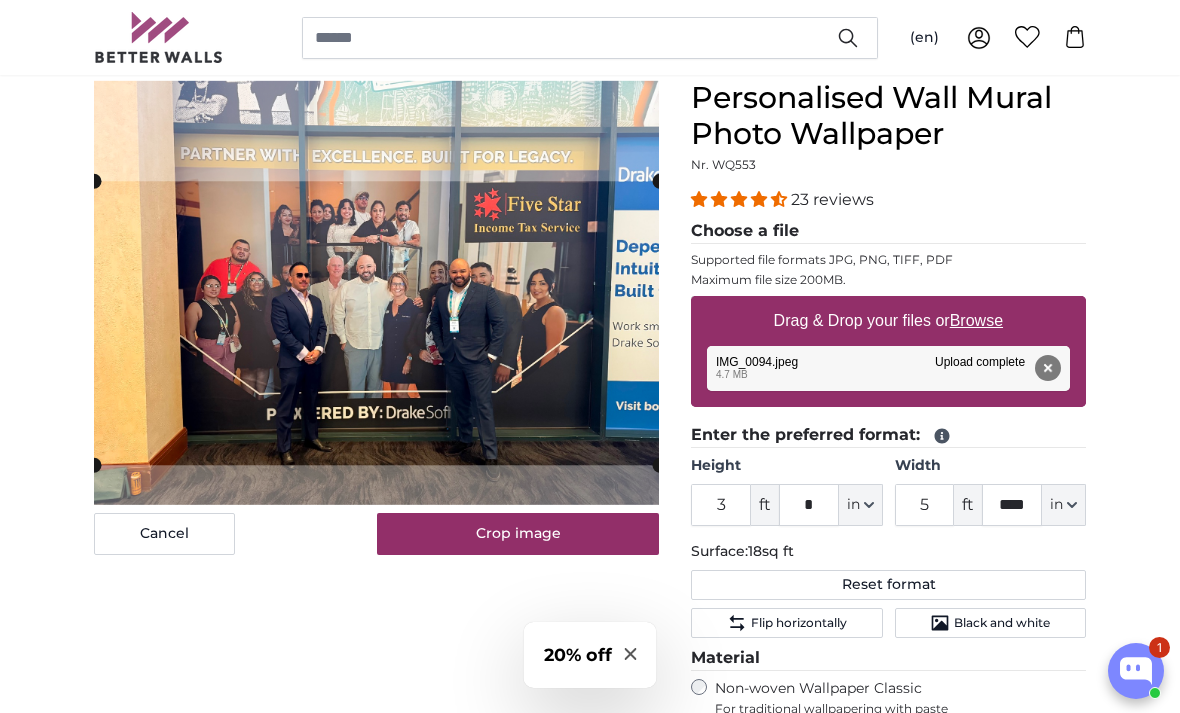 click 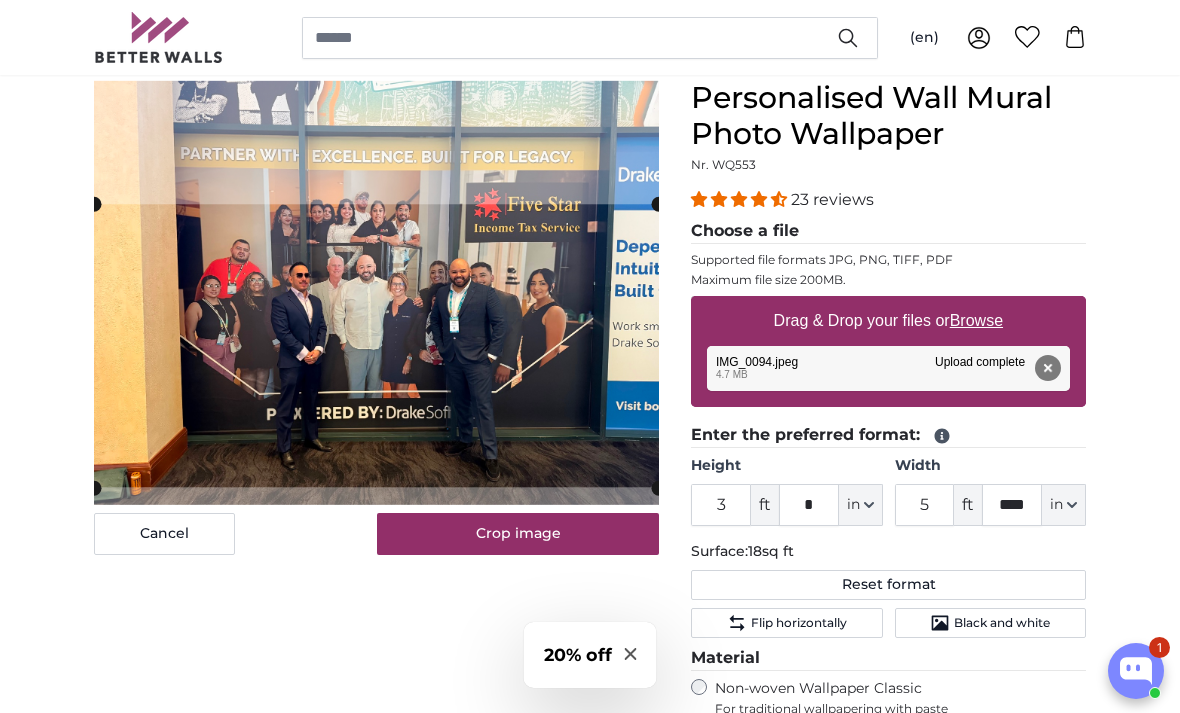click 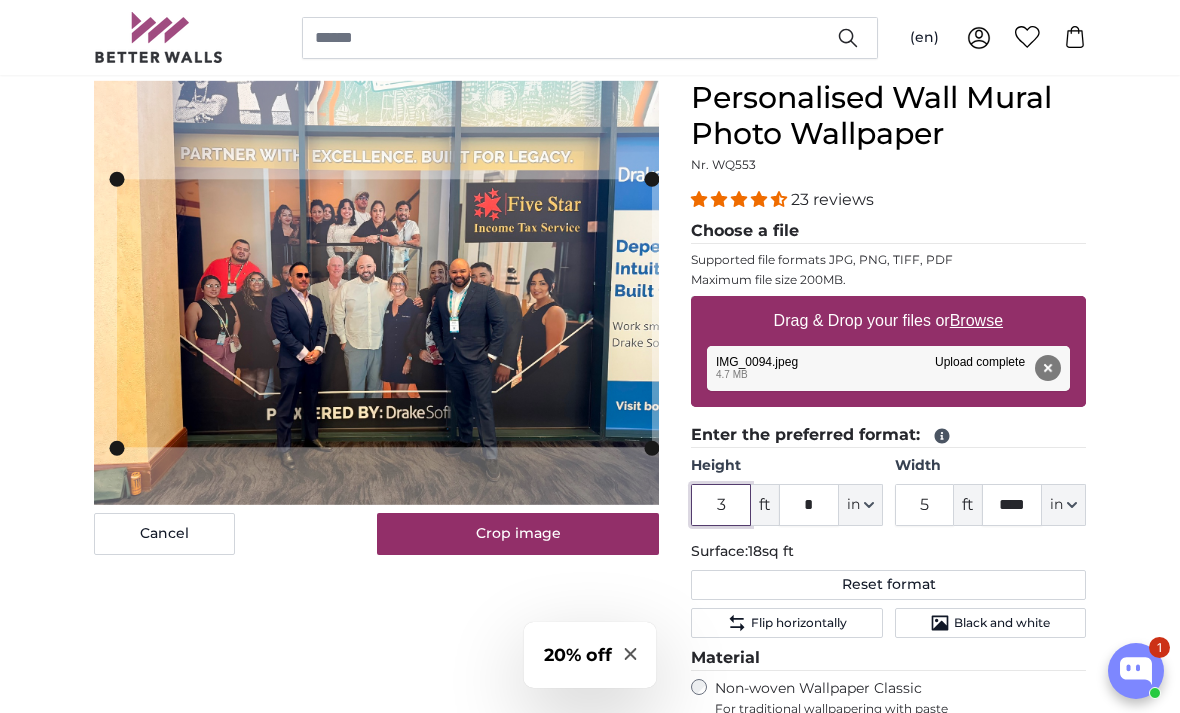 click on "3" at bounding box center [721, 505] 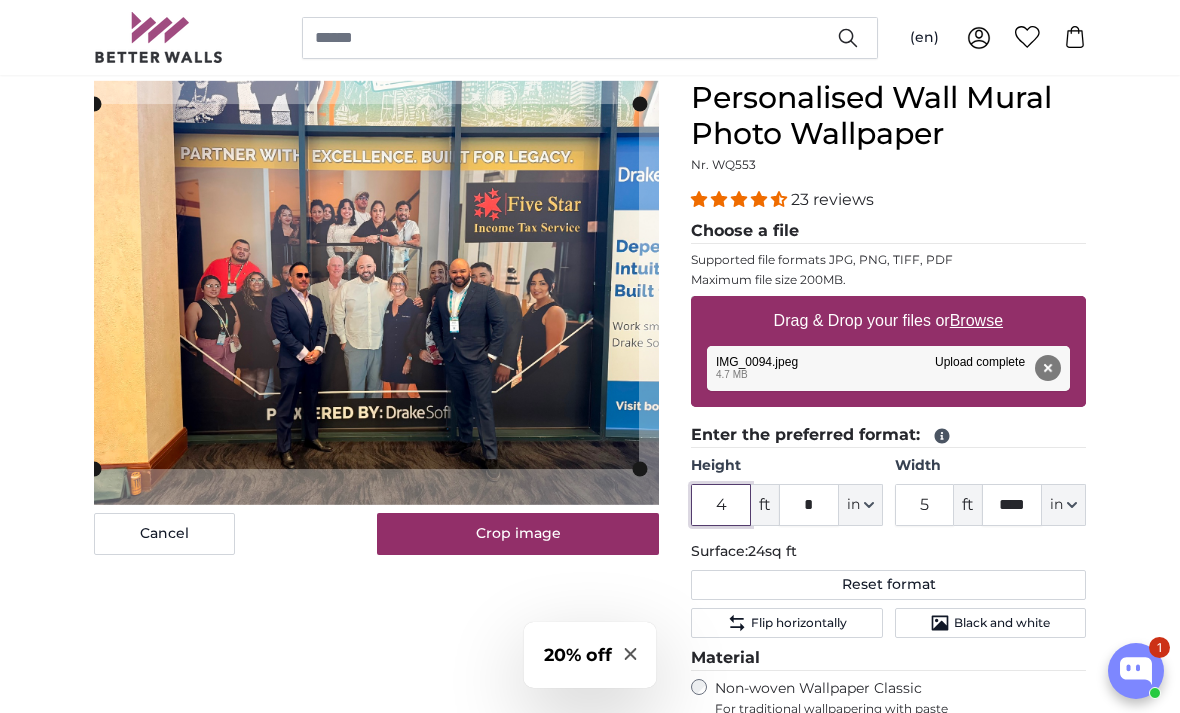 click at bounding box center [376, 293] 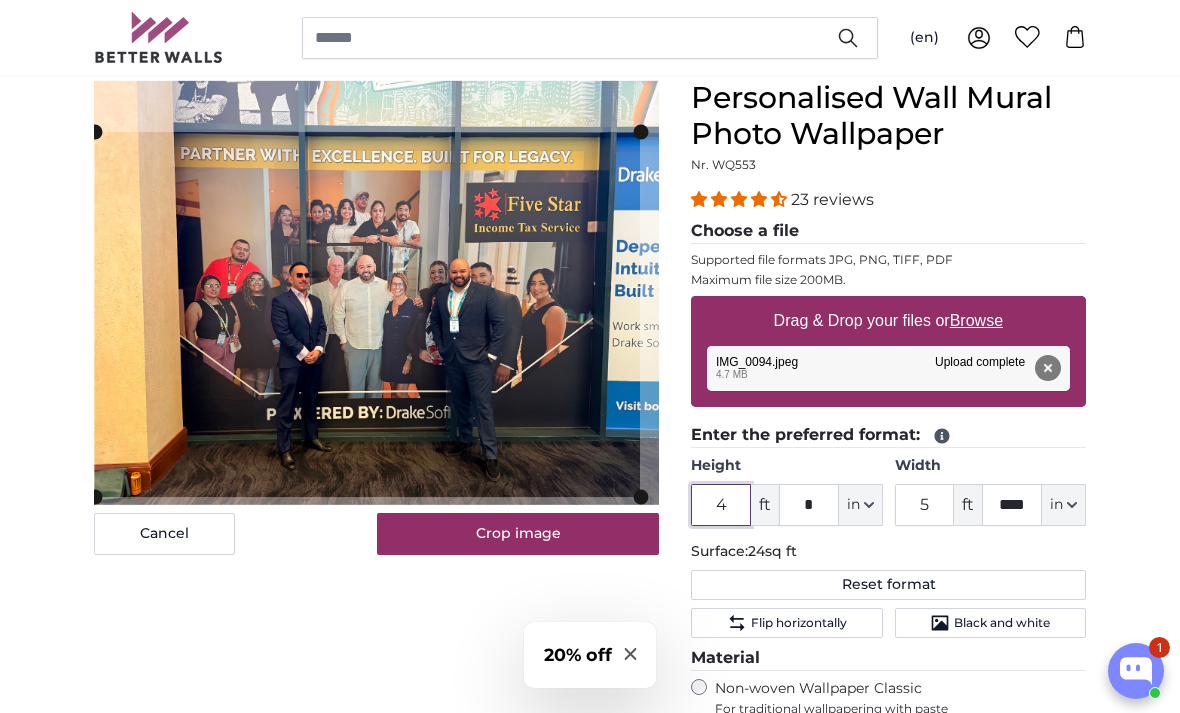 click 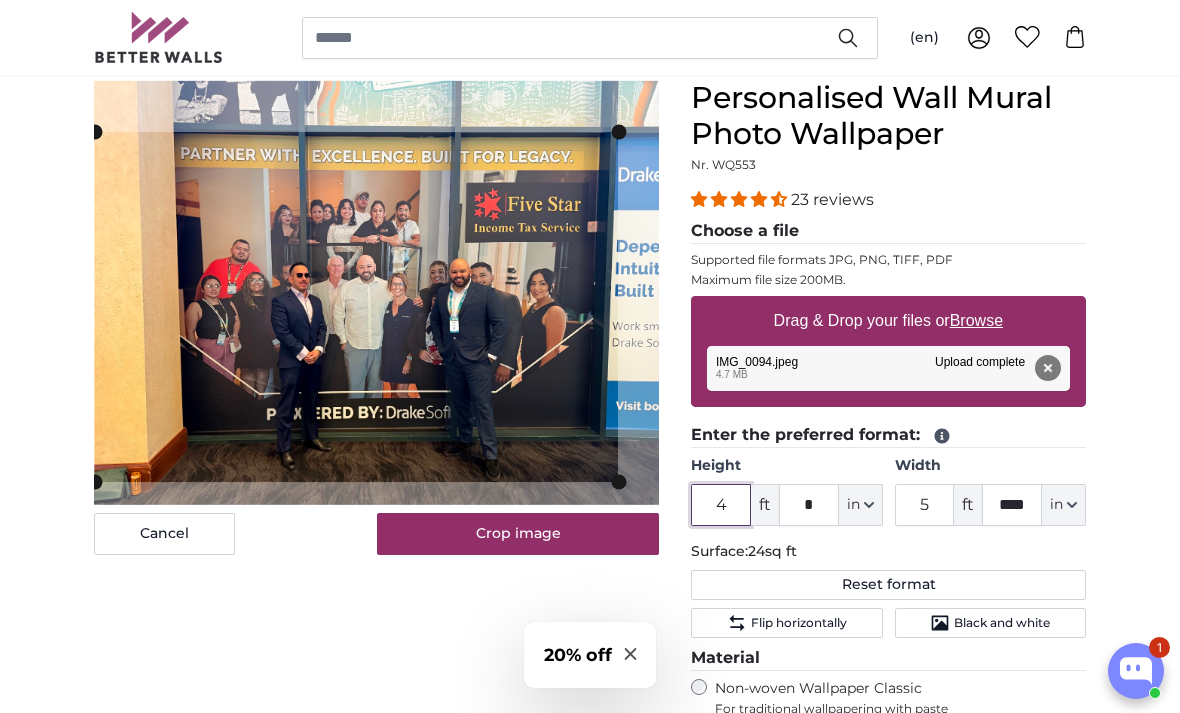 click at bounding box center [376, 293] 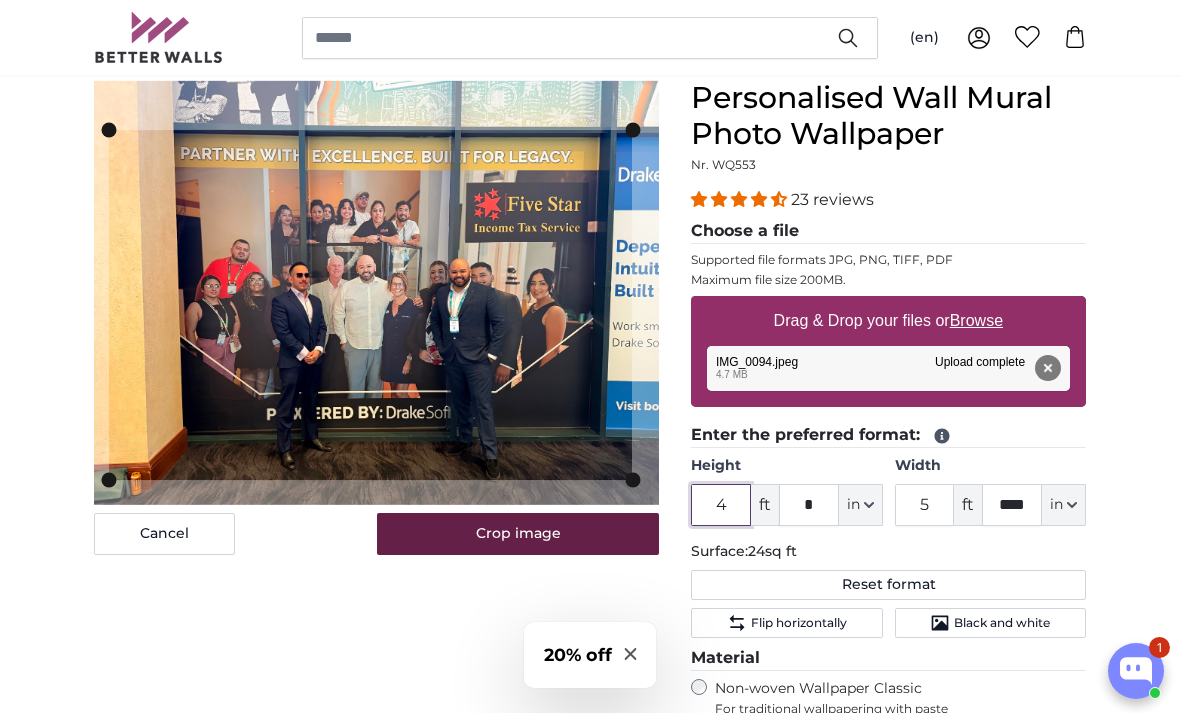 type on "4" 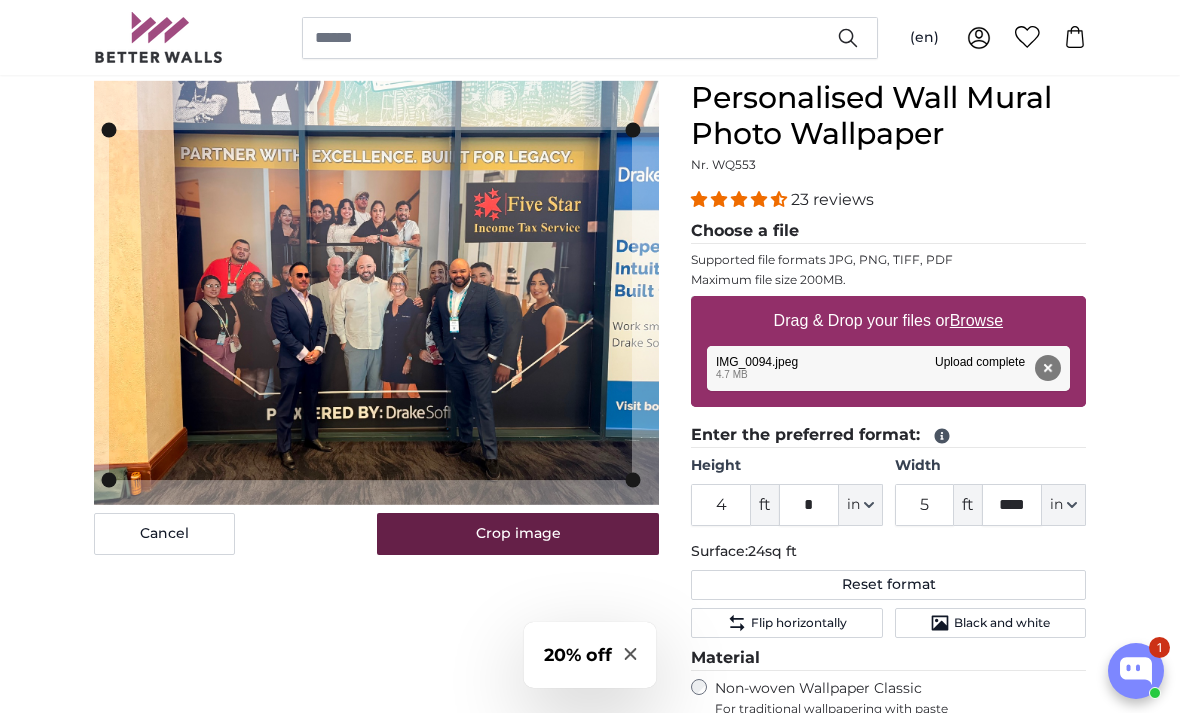 click on "Crop image" at bounding box center (518, 534) 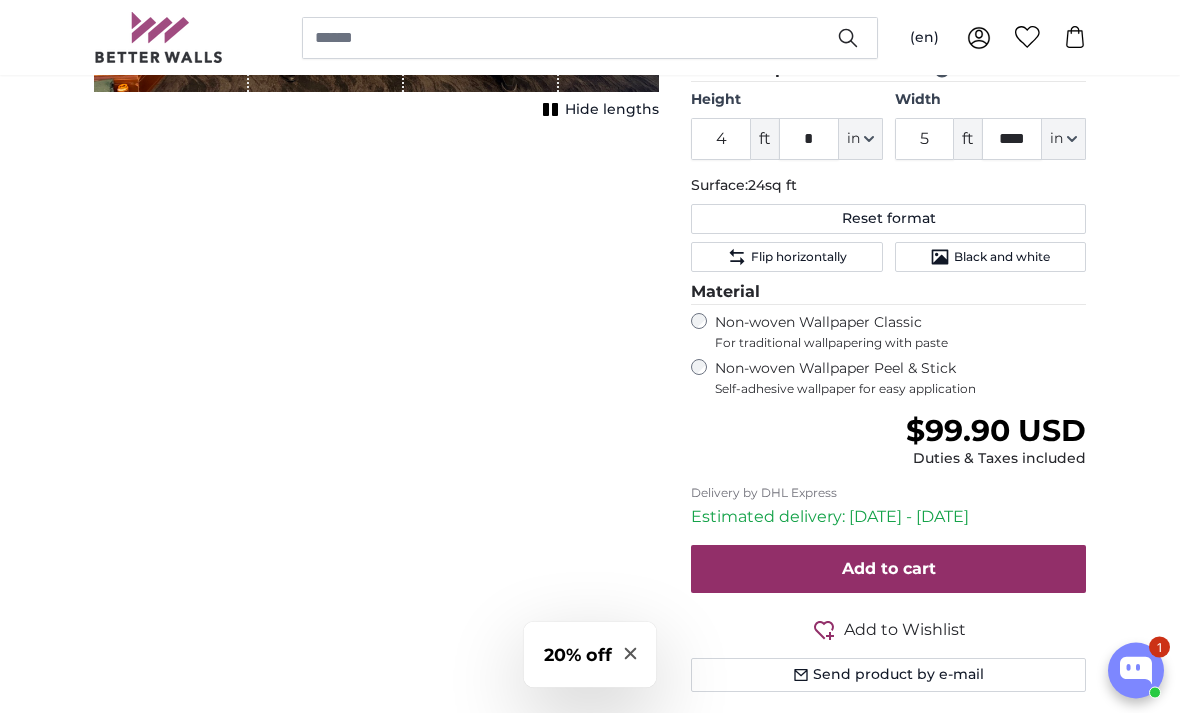 scroll, scrollTop: 527, scrollLeft: 0, axis: vertical 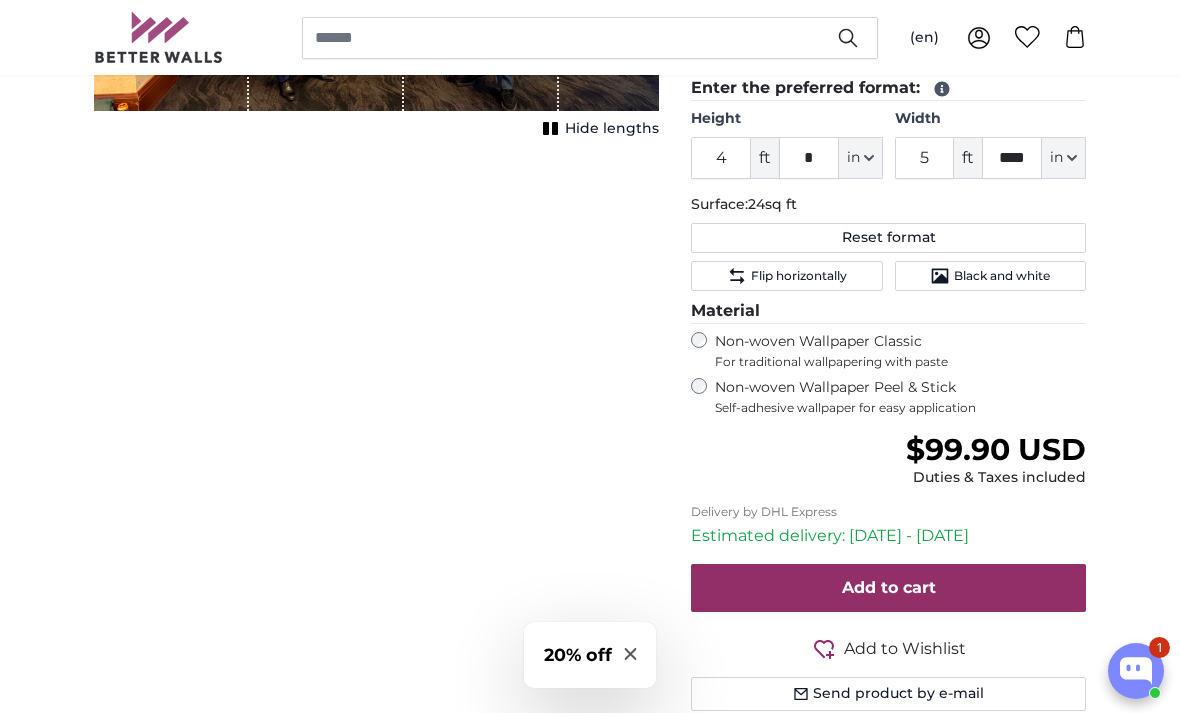 click on "20% off" at bounding box center (578, 655) 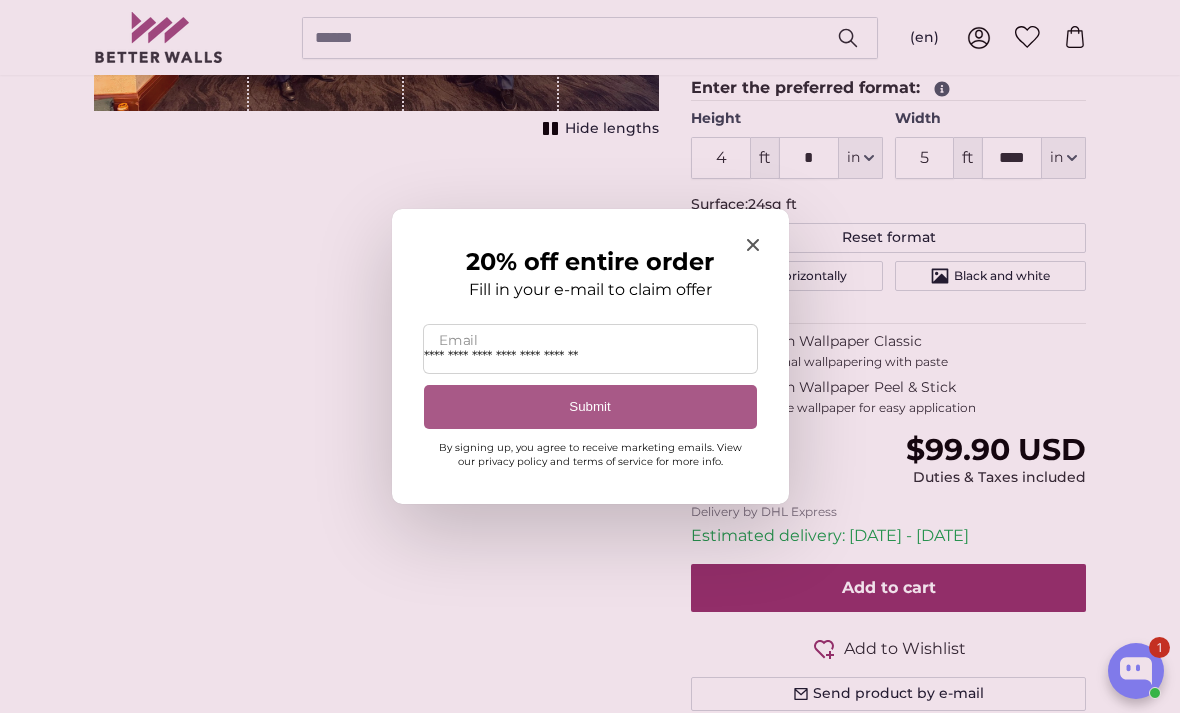 type on "**********" 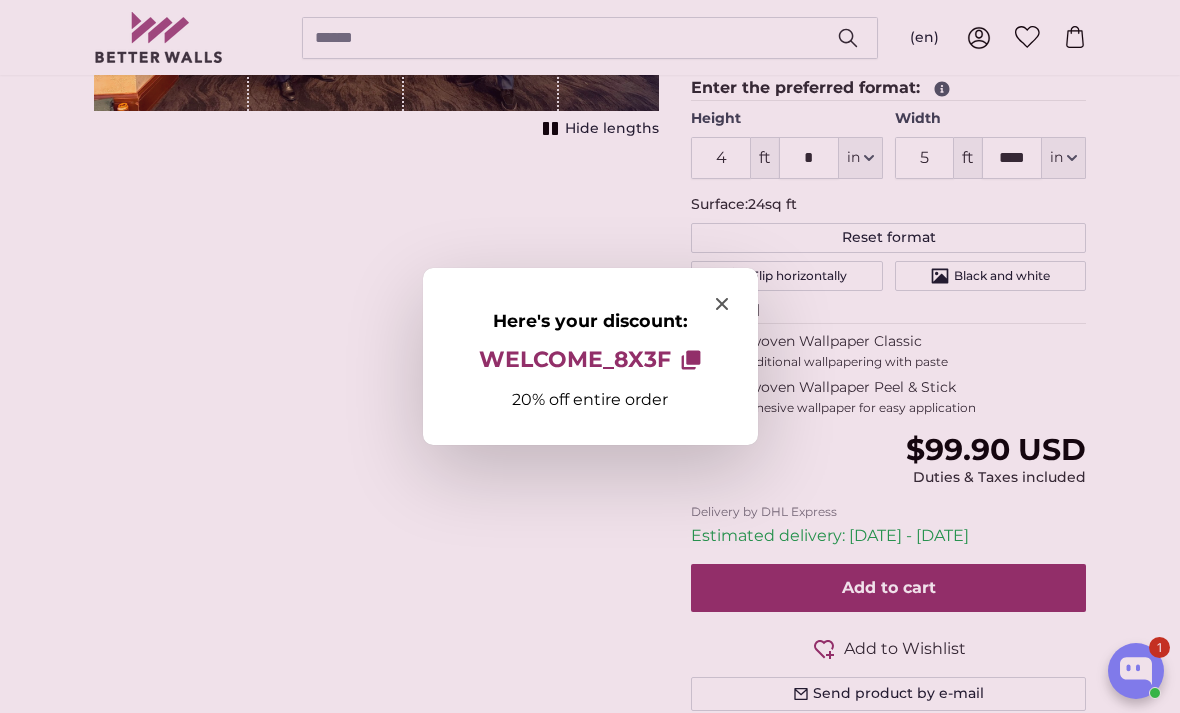 click at bounding box center (590, 356) 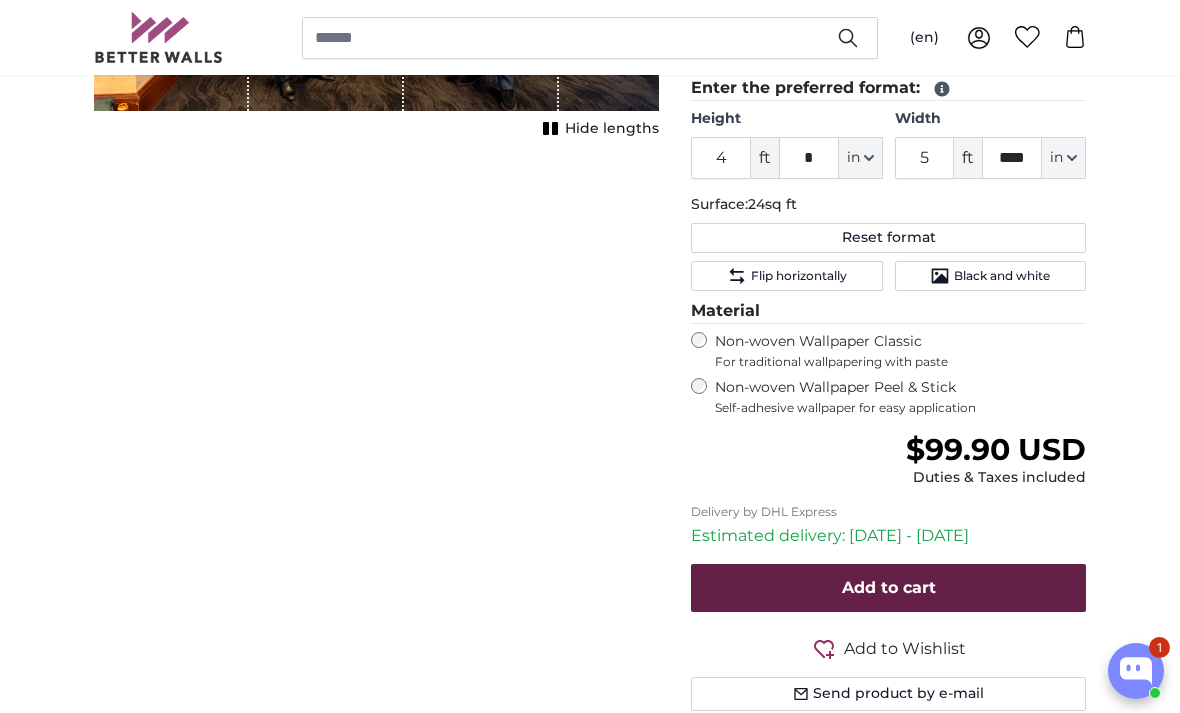 click on "Add to cart" at bounding box center [889, 587] 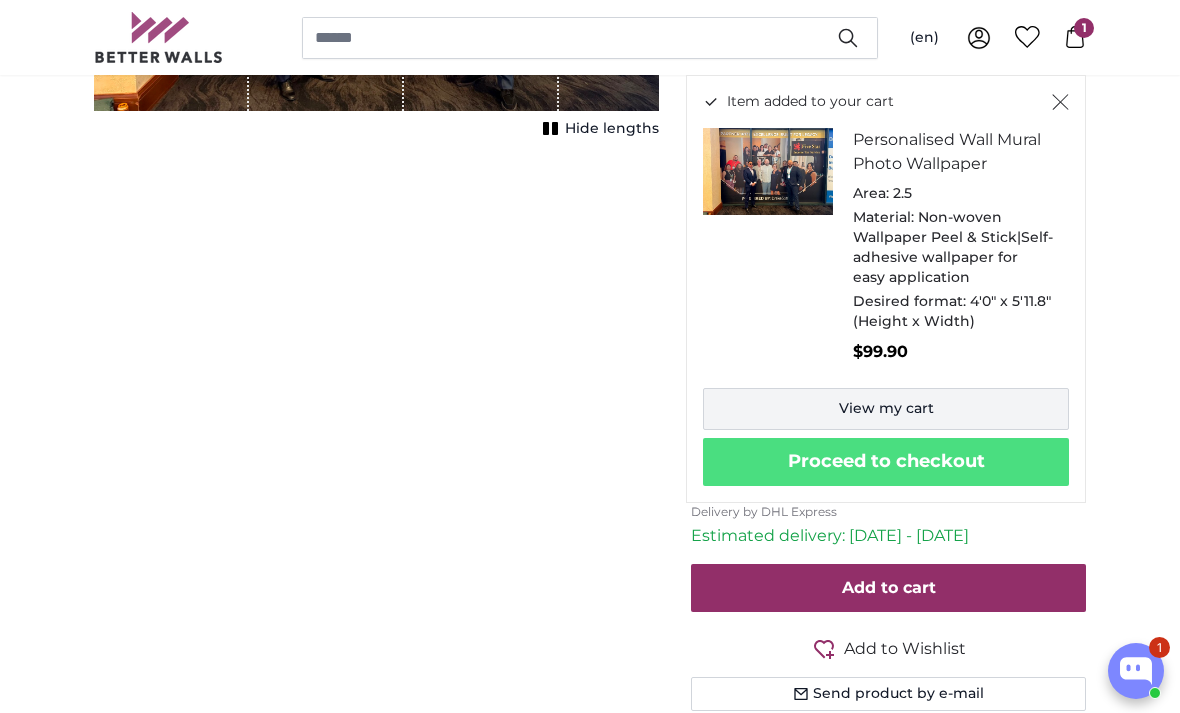 click on "View my cart" at bounding box center [886, 409] 